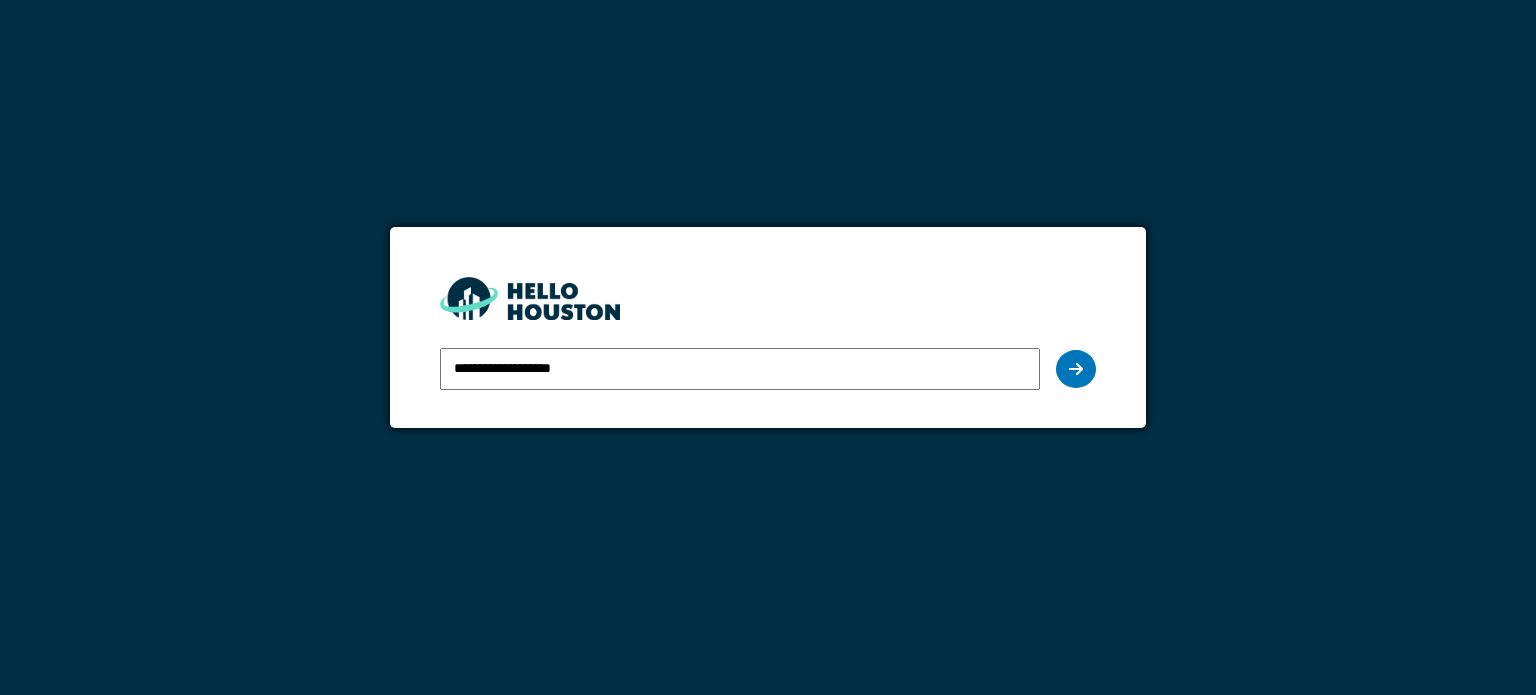 scroll, scrollTop: 0, scrollLeft: 0, axis: both 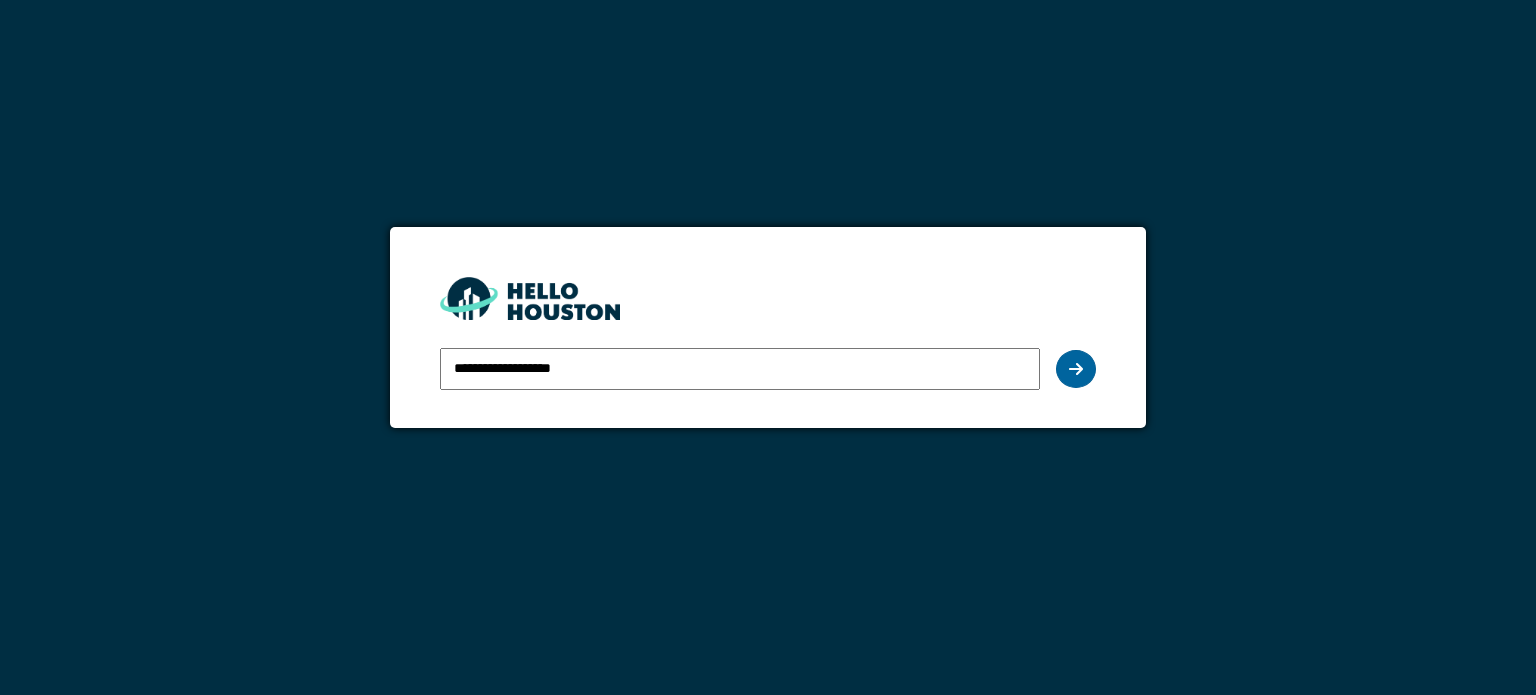 click at bounding box center [1076, 369] 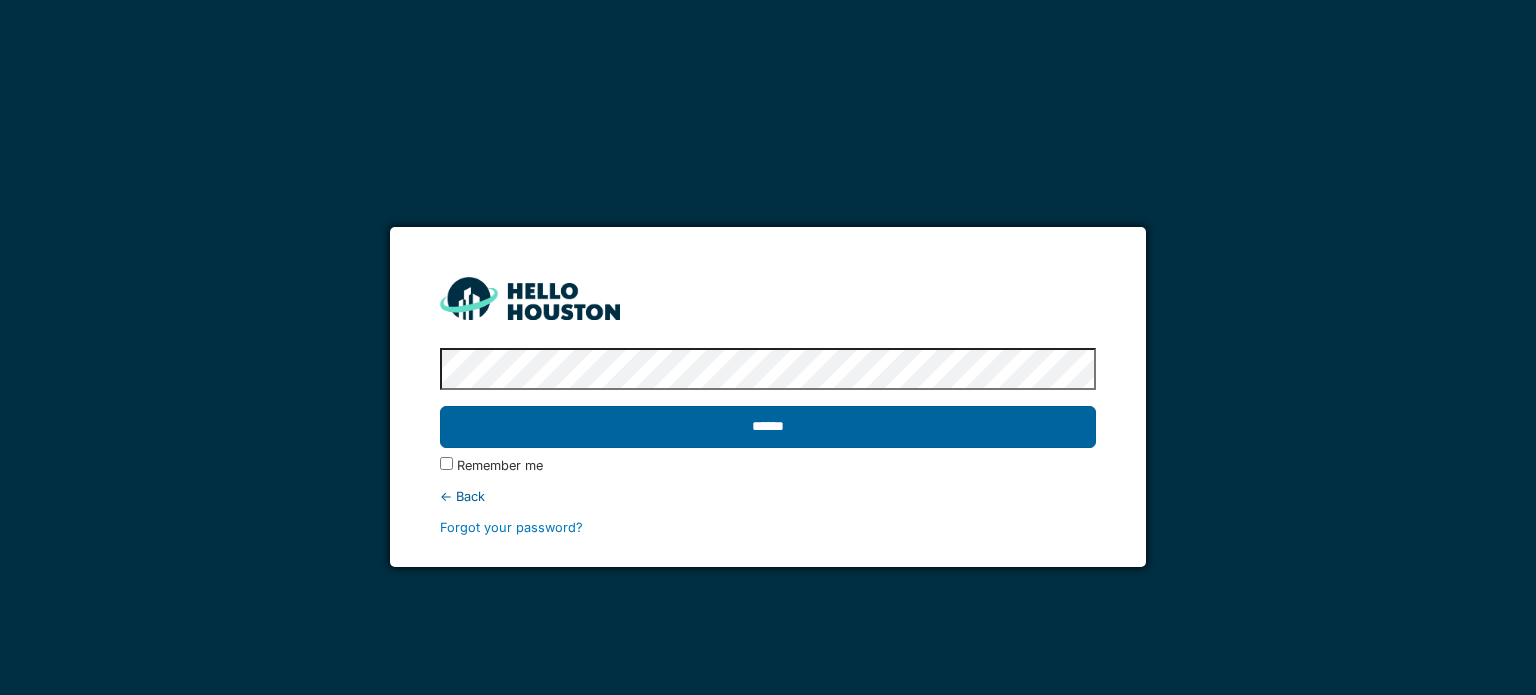 click on "******" at bounding box center (767, 427) 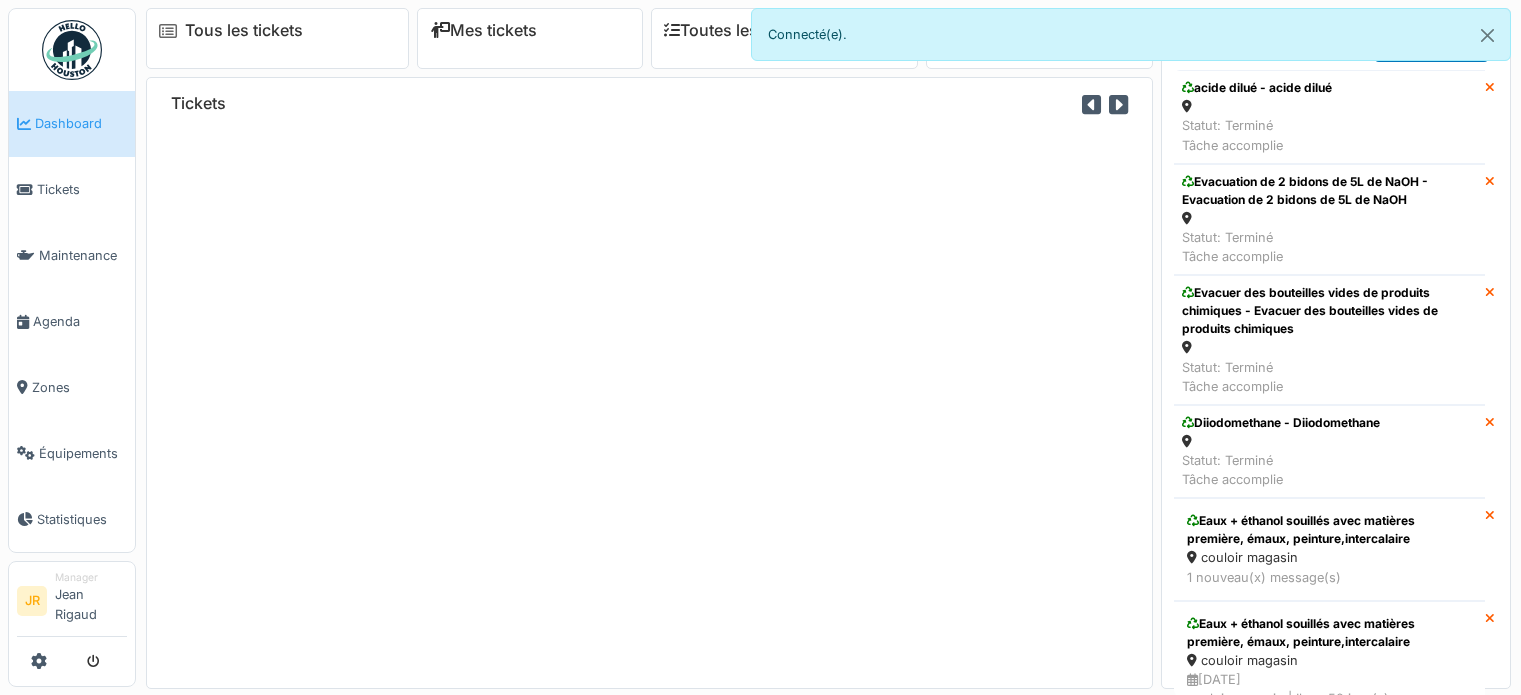 scroll, scrollTop: 0, scrollLeft: 0, axis: both 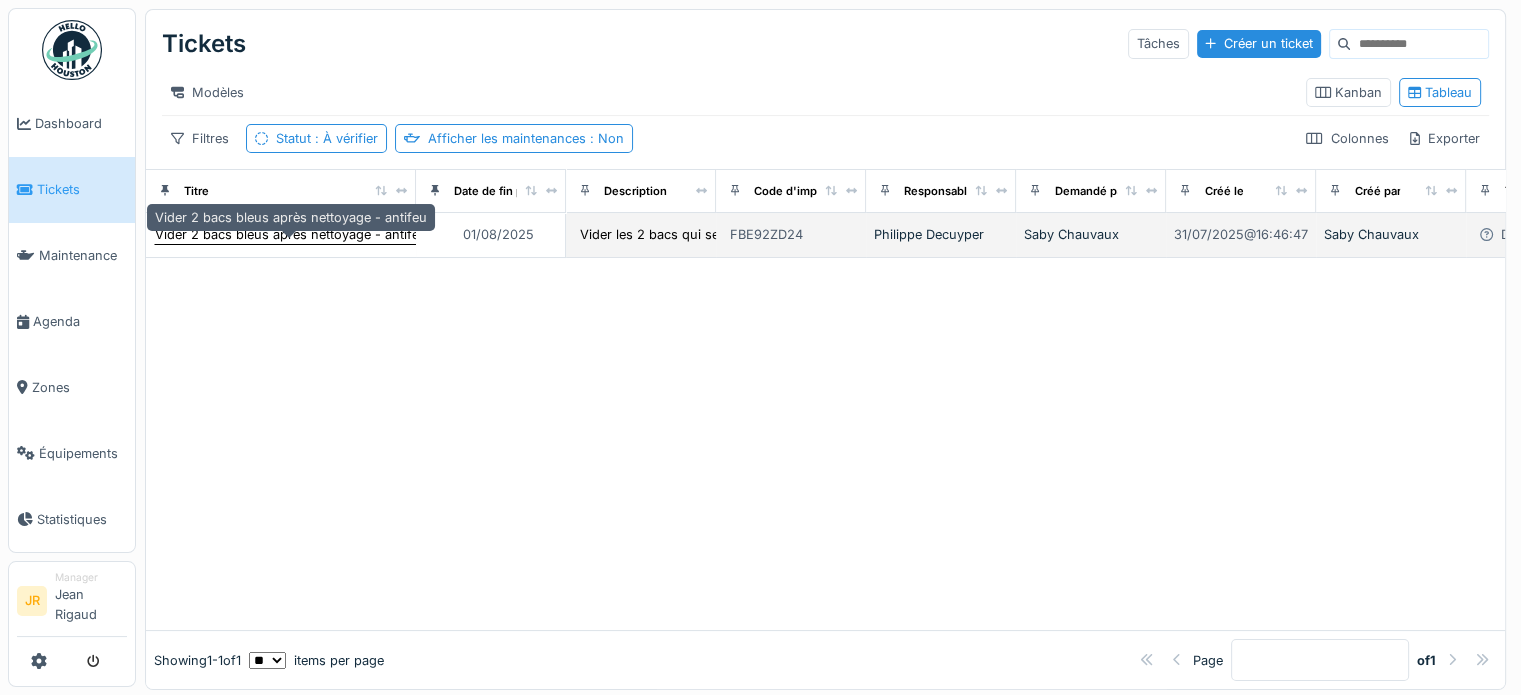 click on "Vider 2 bacs bleus après nettoyage - antifeu" at bounding box center (291, 234) 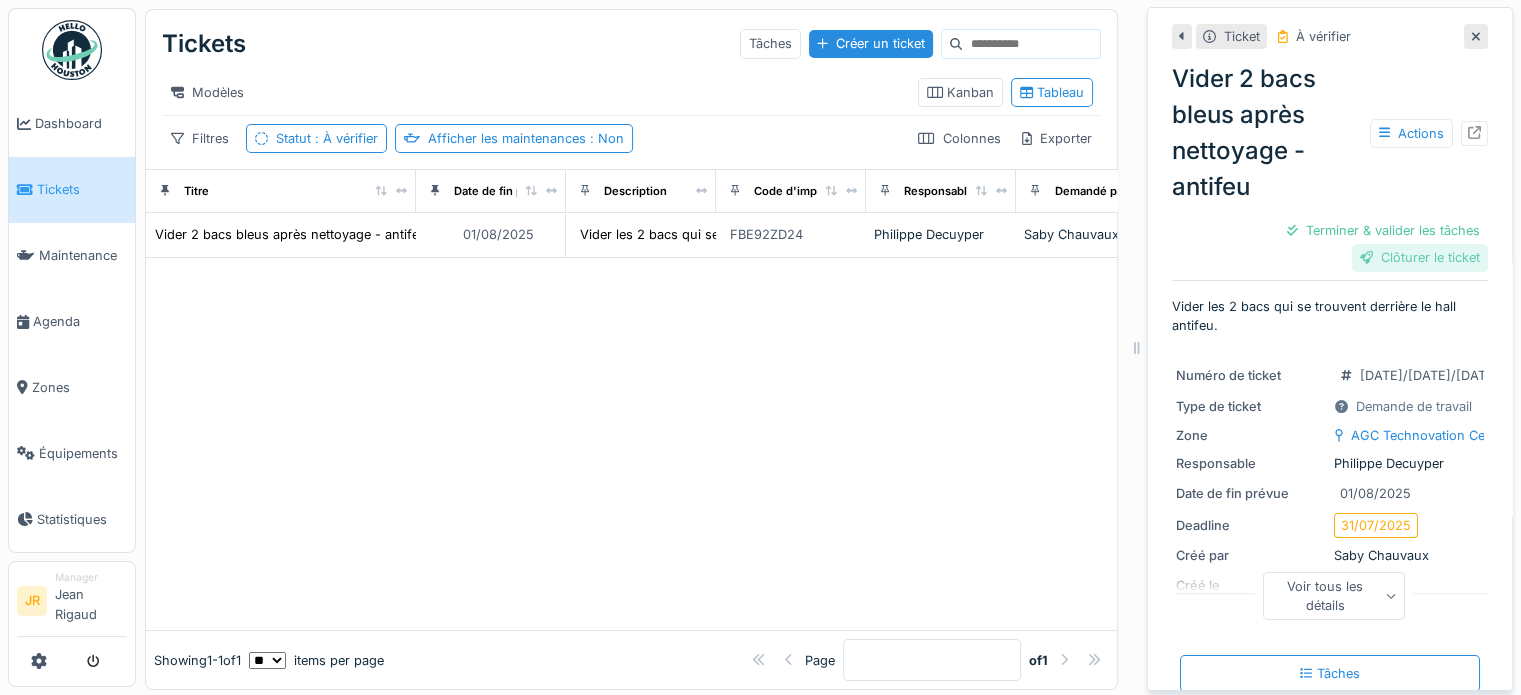 click on "Clôturer le ticket" at bounding box center [1420, 257] 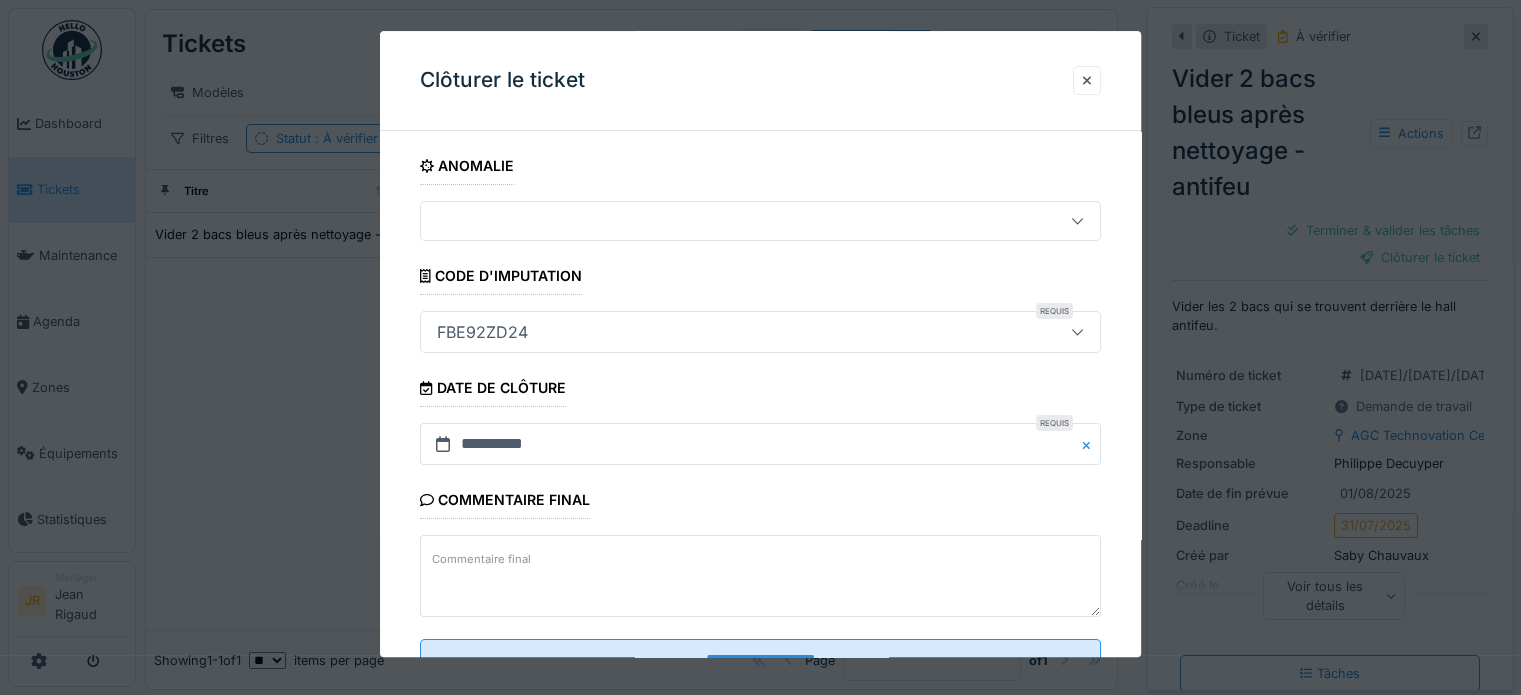 scroll, scrollTop: 77, scrollLeft: 0, axis: vertical 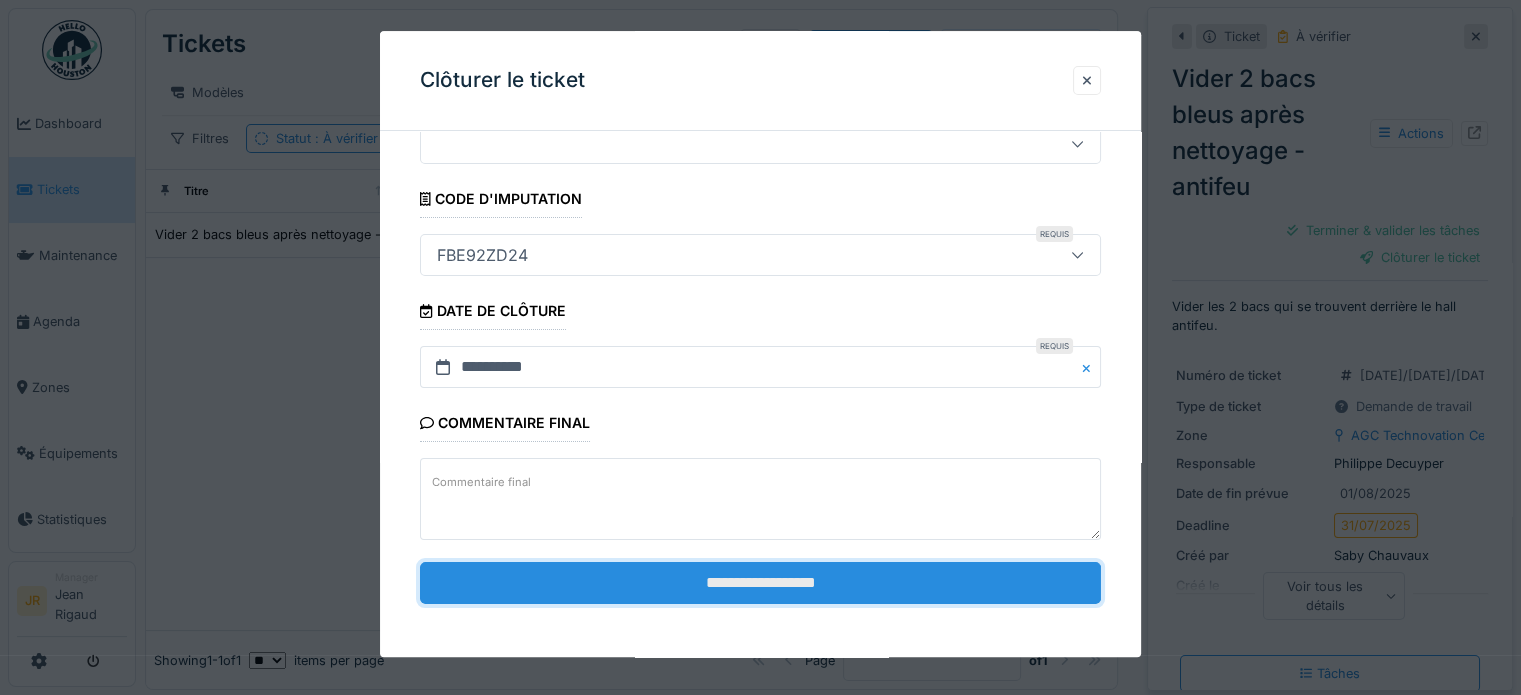 click on "**********" at bounding box center (760, 583) 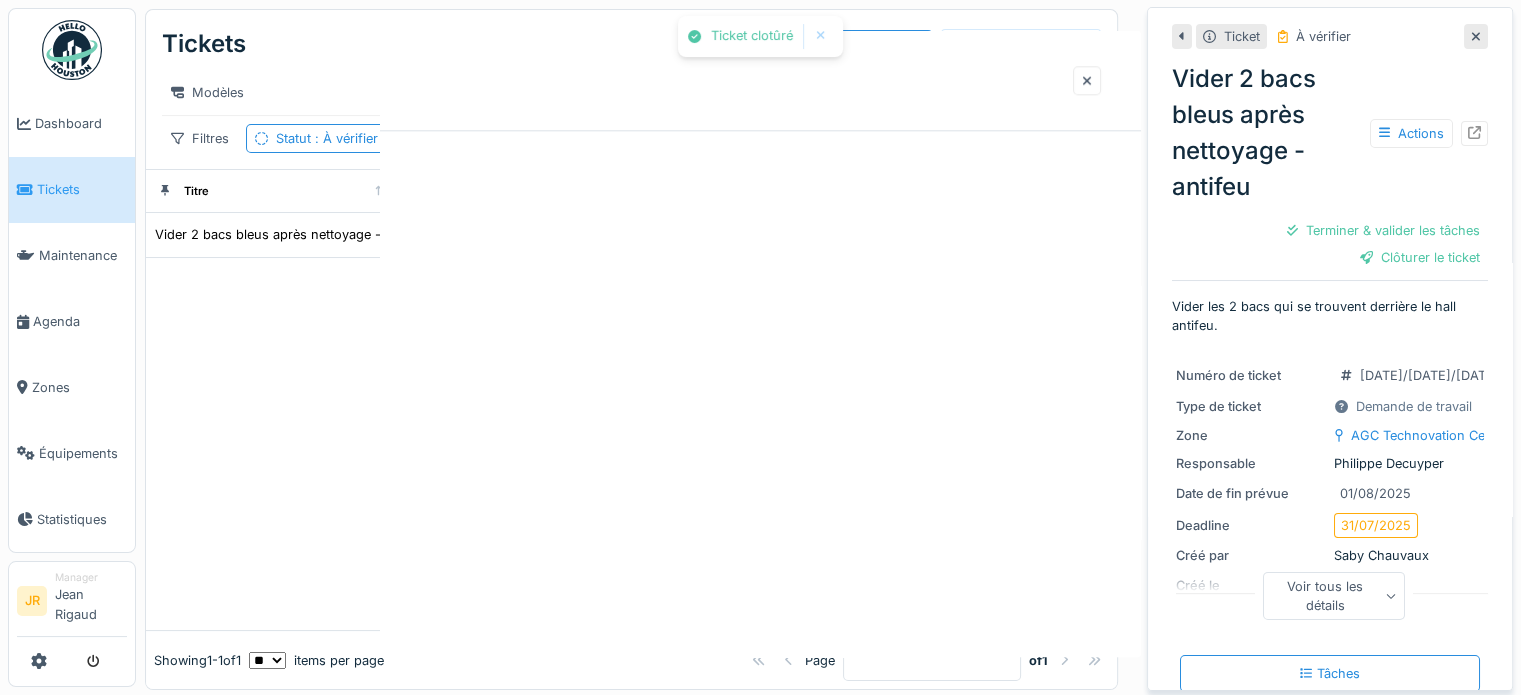 scroll, scrollTop: 0, scrollLeft: 0, axis: both 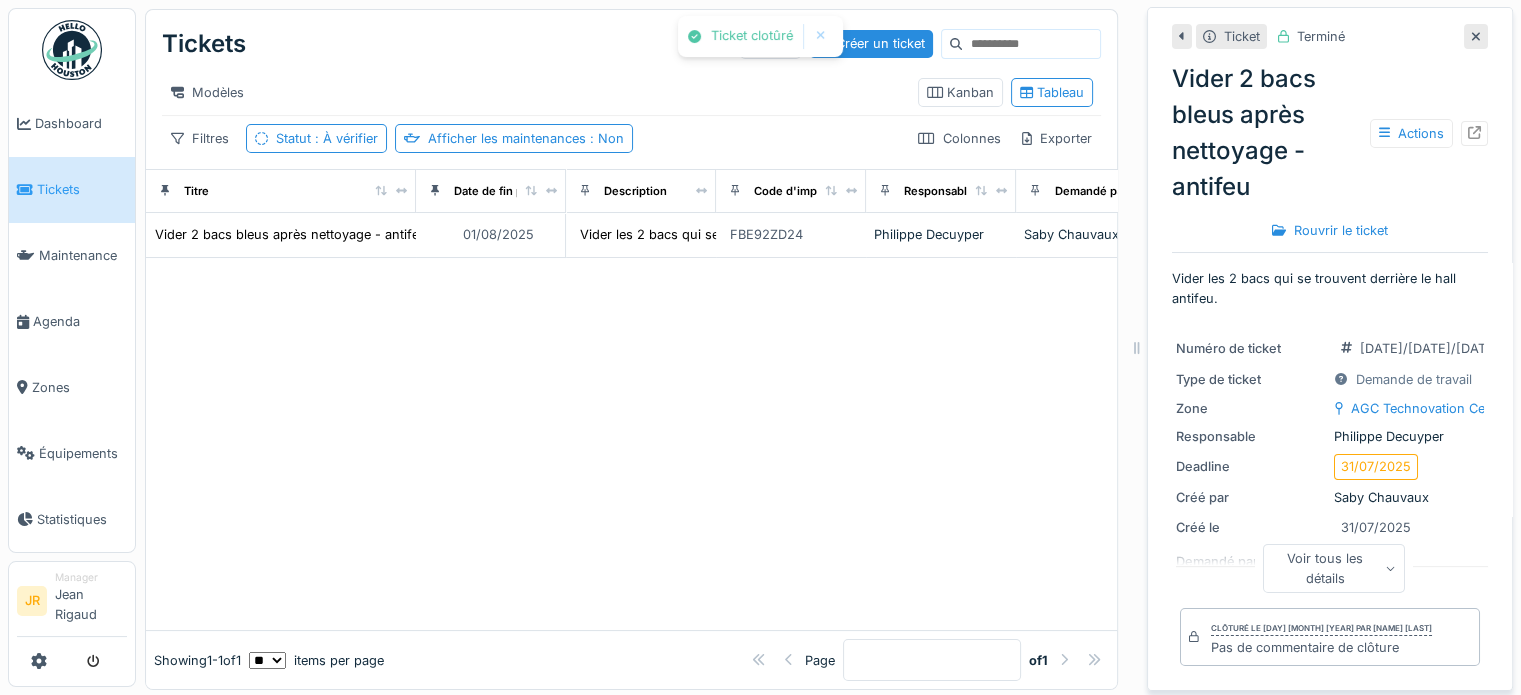 click at bounding box center (72, 50) 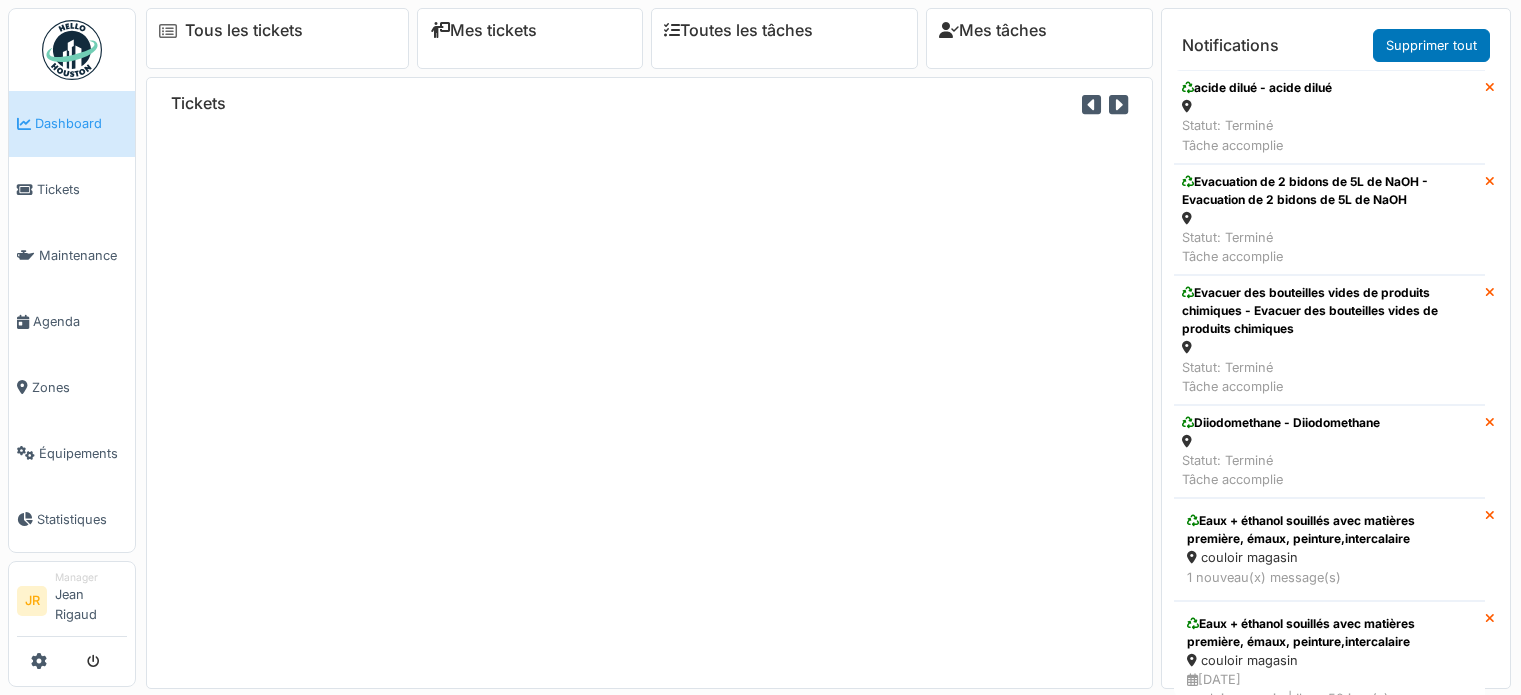 scroll, scrollTop: 0, scrollLeft: 0, axis: both 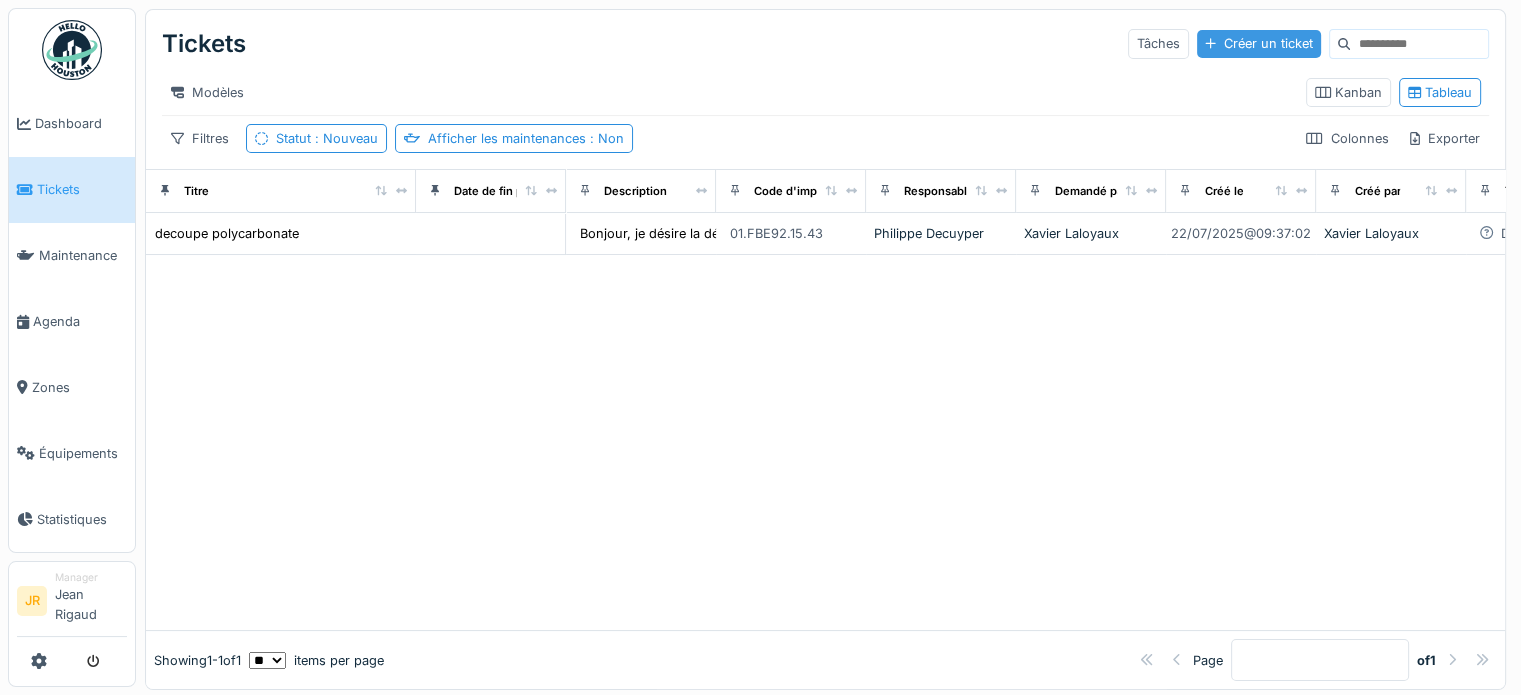 click on "Créer un ticket" at bounding box center [1259, 43] 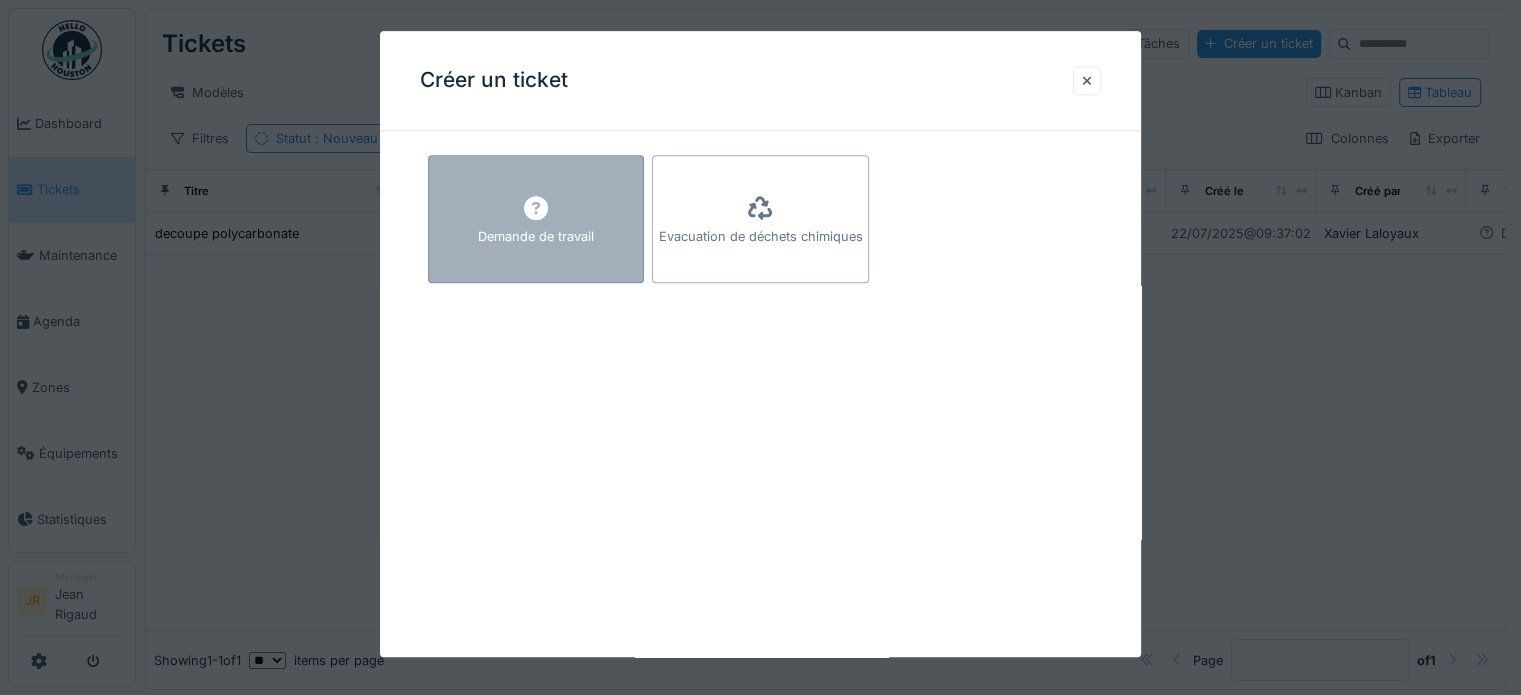 click on "Demande de travail" at bounding box center [536, 219] 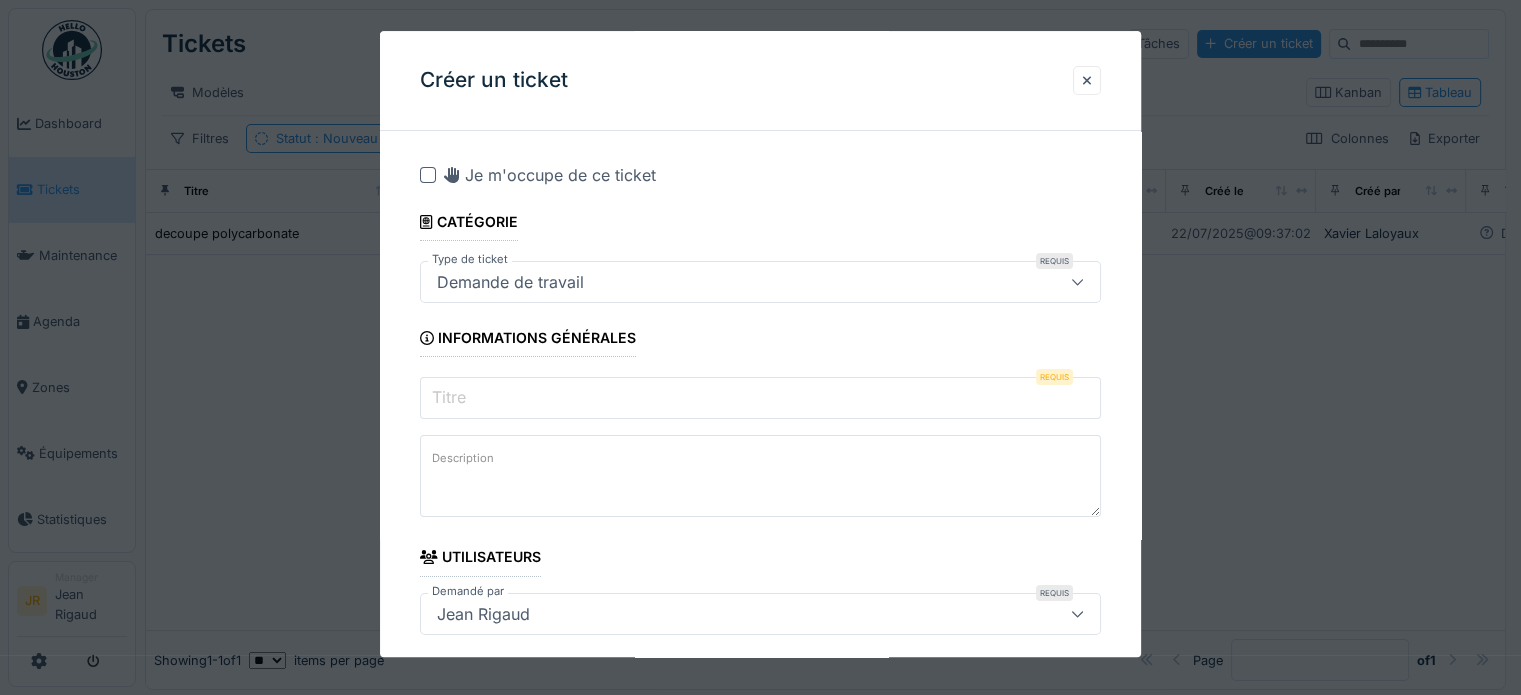 click on "Titre" at bounding box center [760, 398] 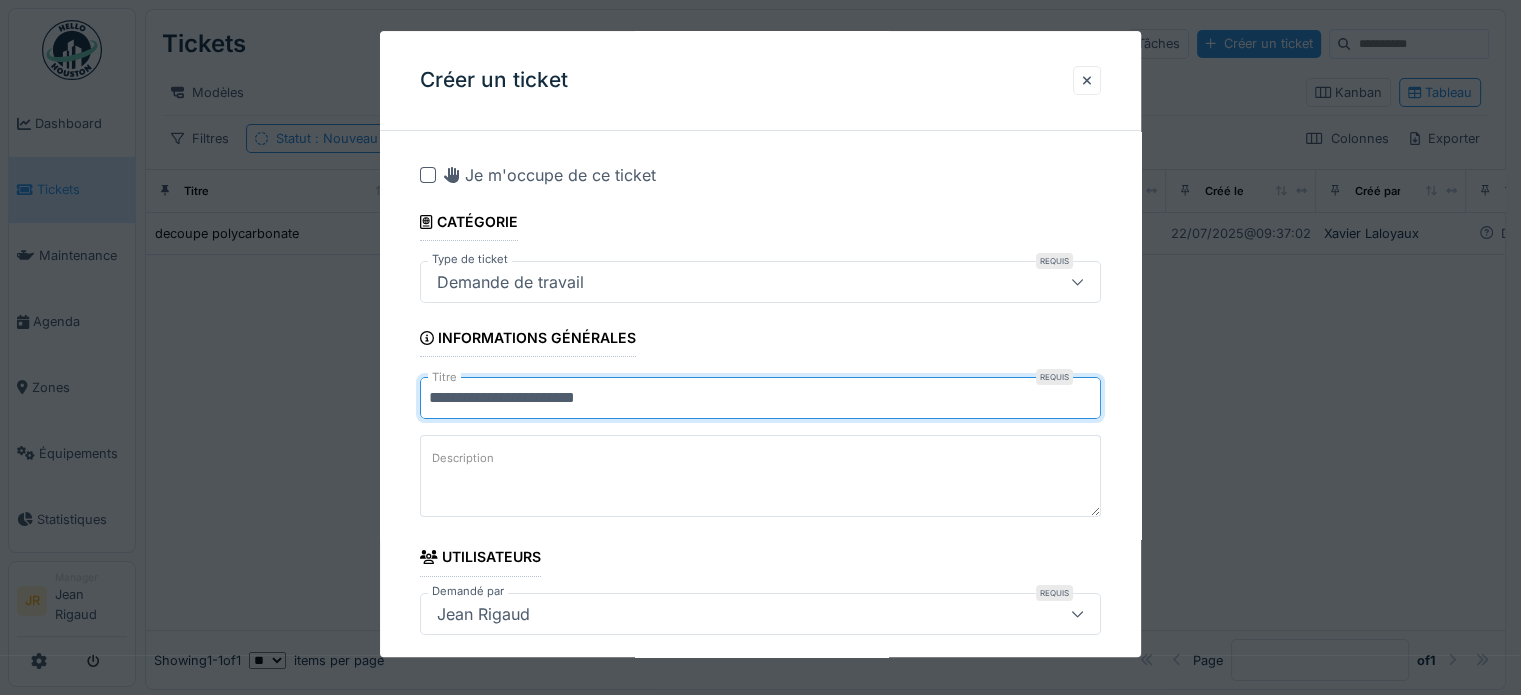 type on "**********" 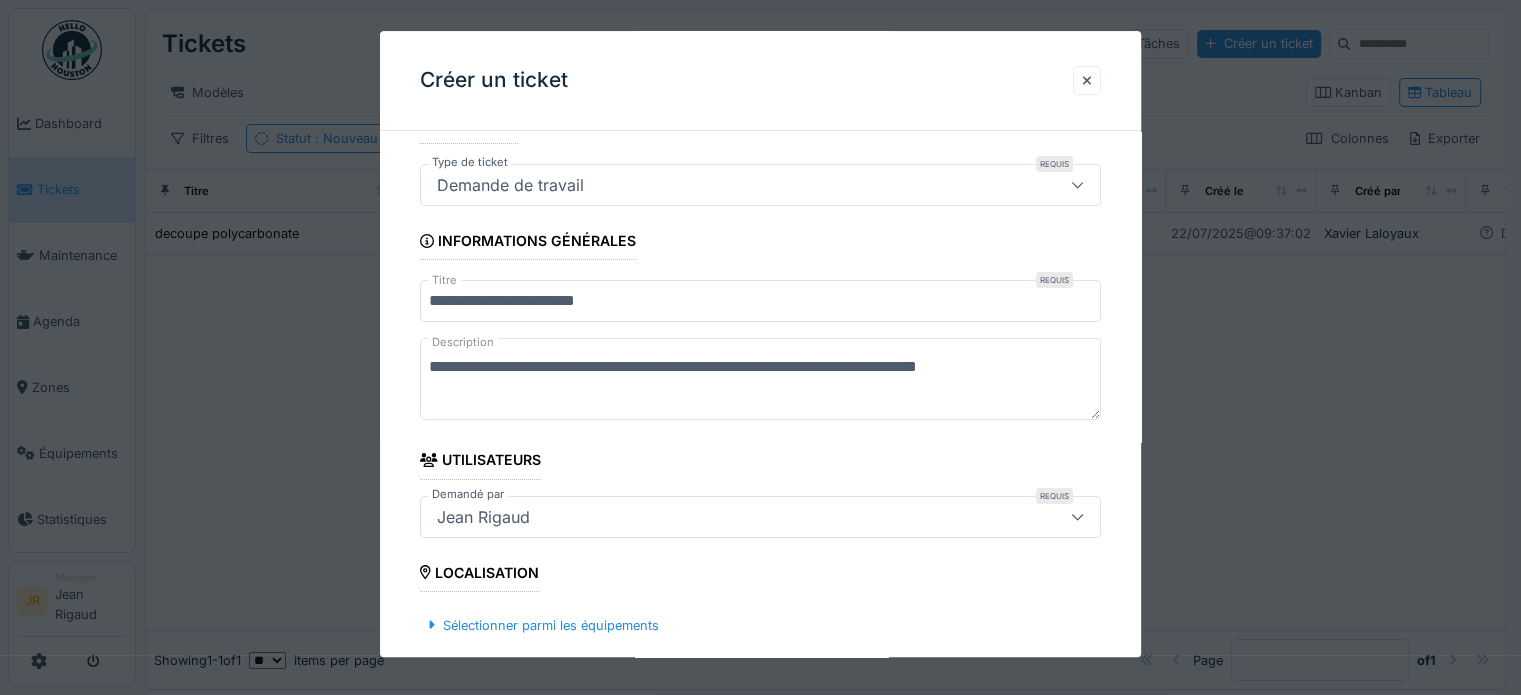 scroll, scrollTop: 200, scrollLeft: 0, axis: vertical 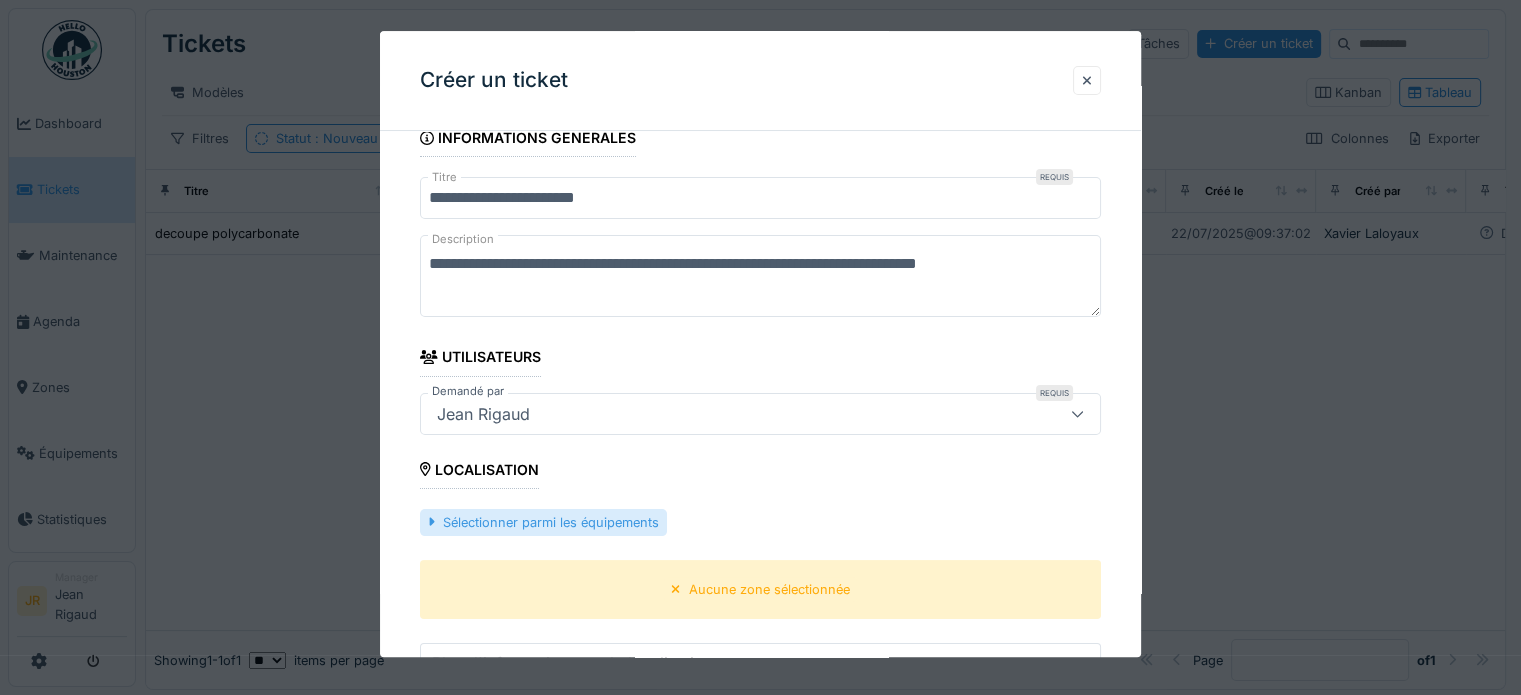 click on "Sélectionner parmi les équipements" at bounding box center (543, 522) 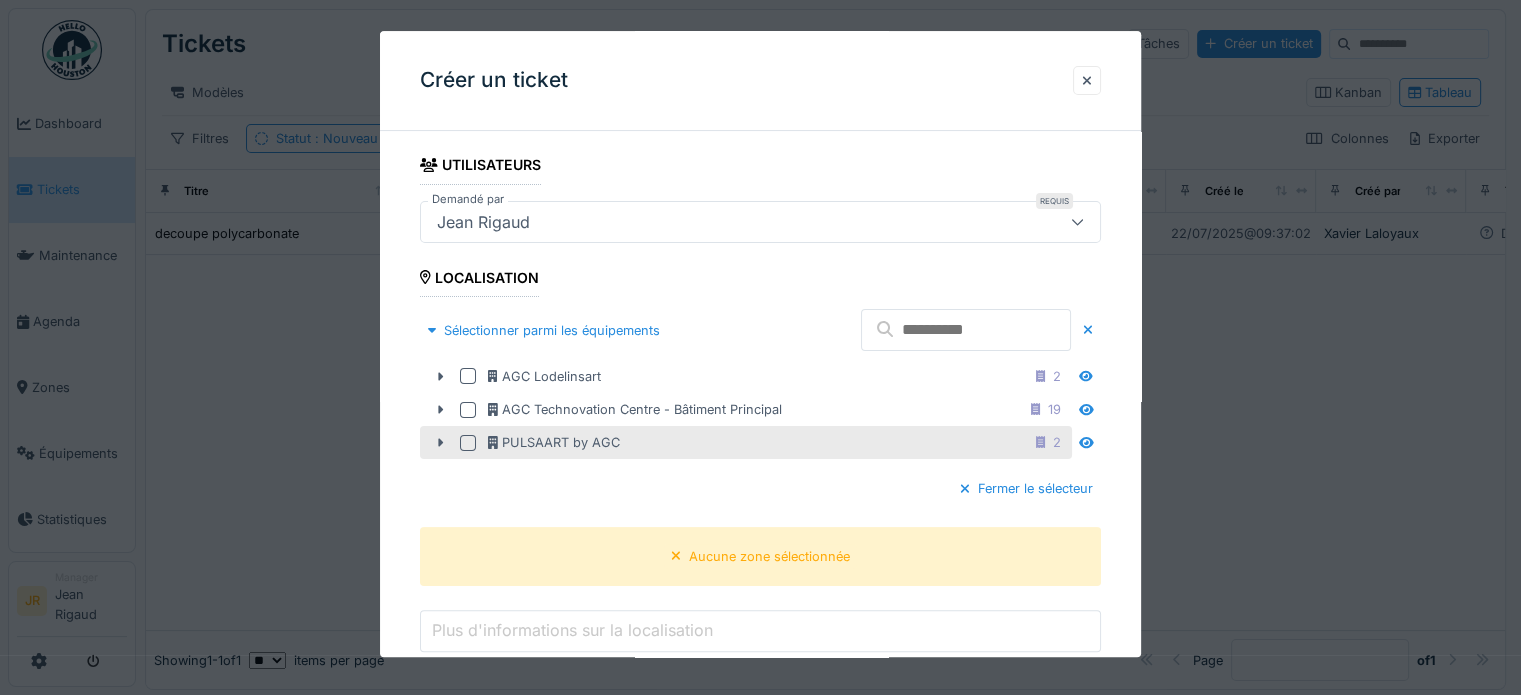 scroll, scrollTop: 400, scrollLeft: 0, axis: vertical 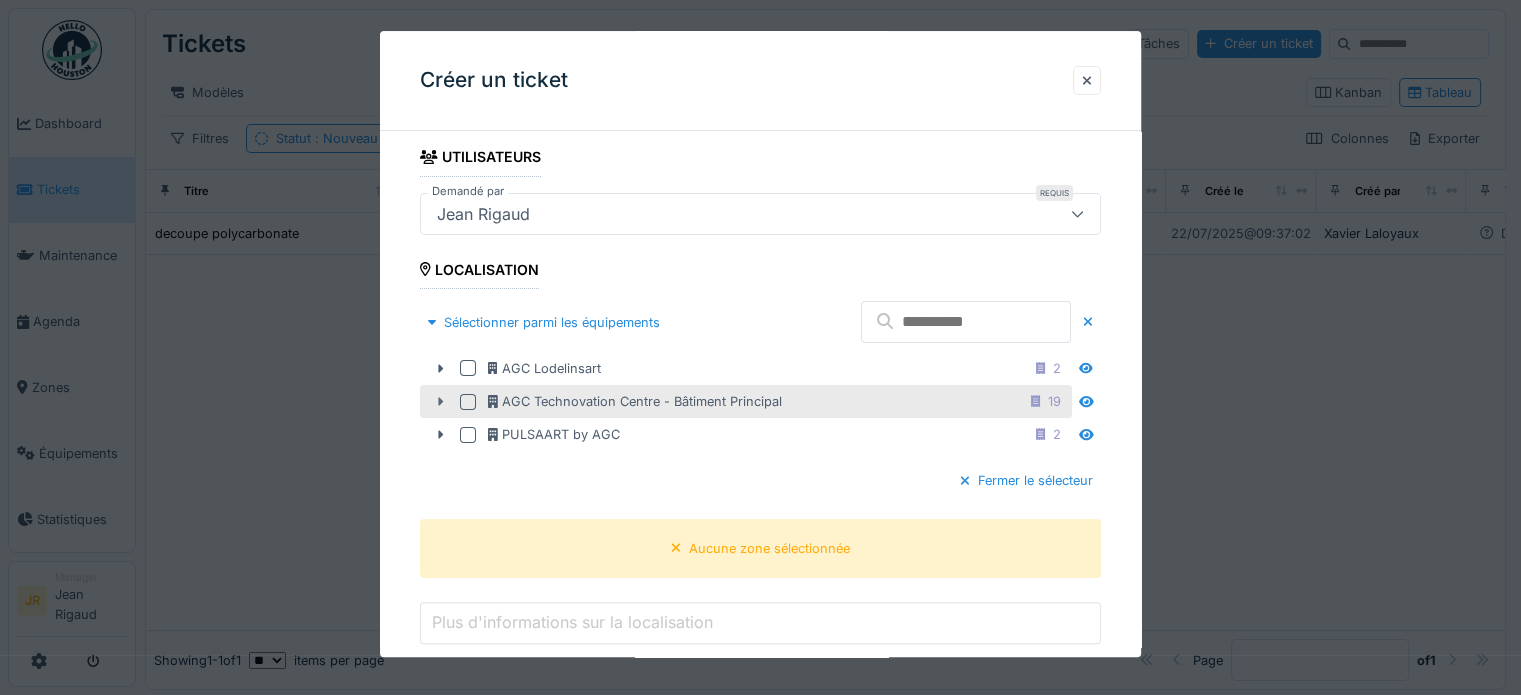 click 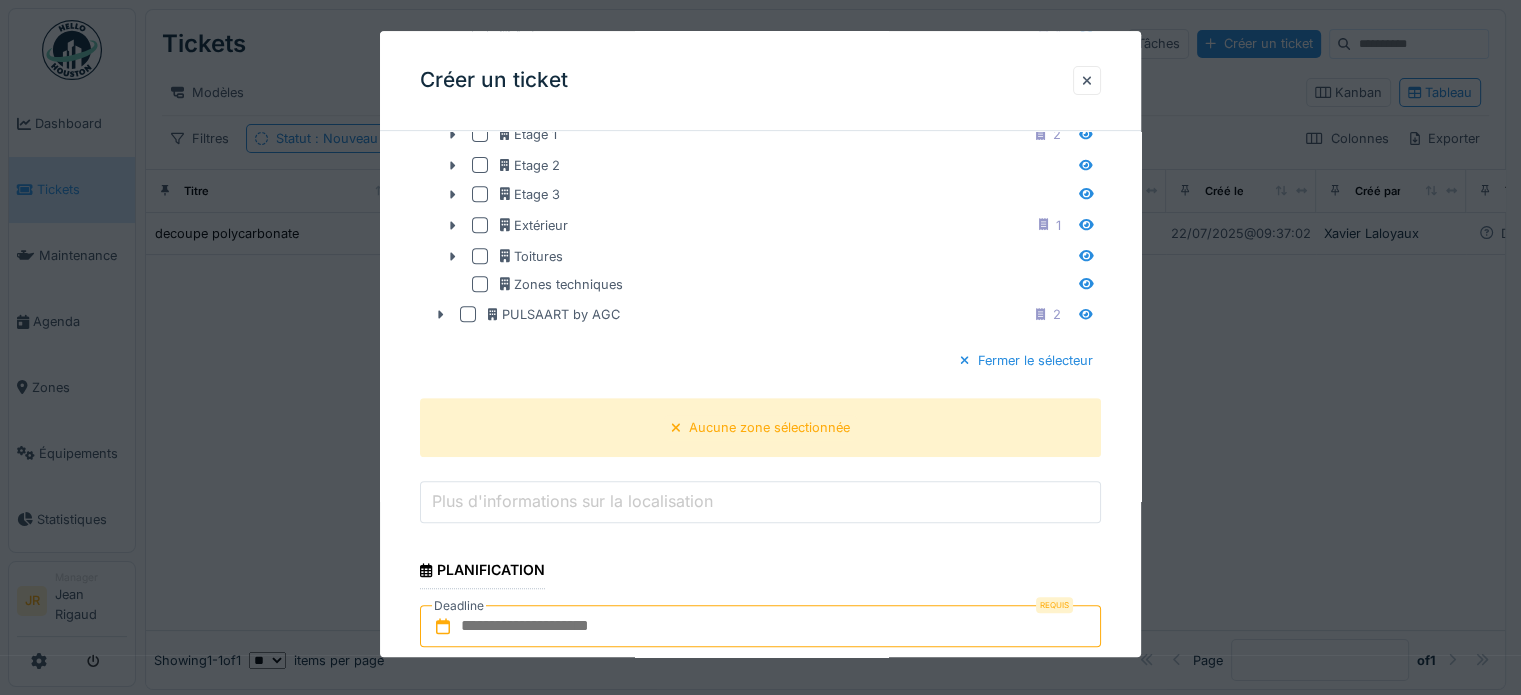 scroll, scrollTop: 500, scrollLeft: 0, axis: vertical 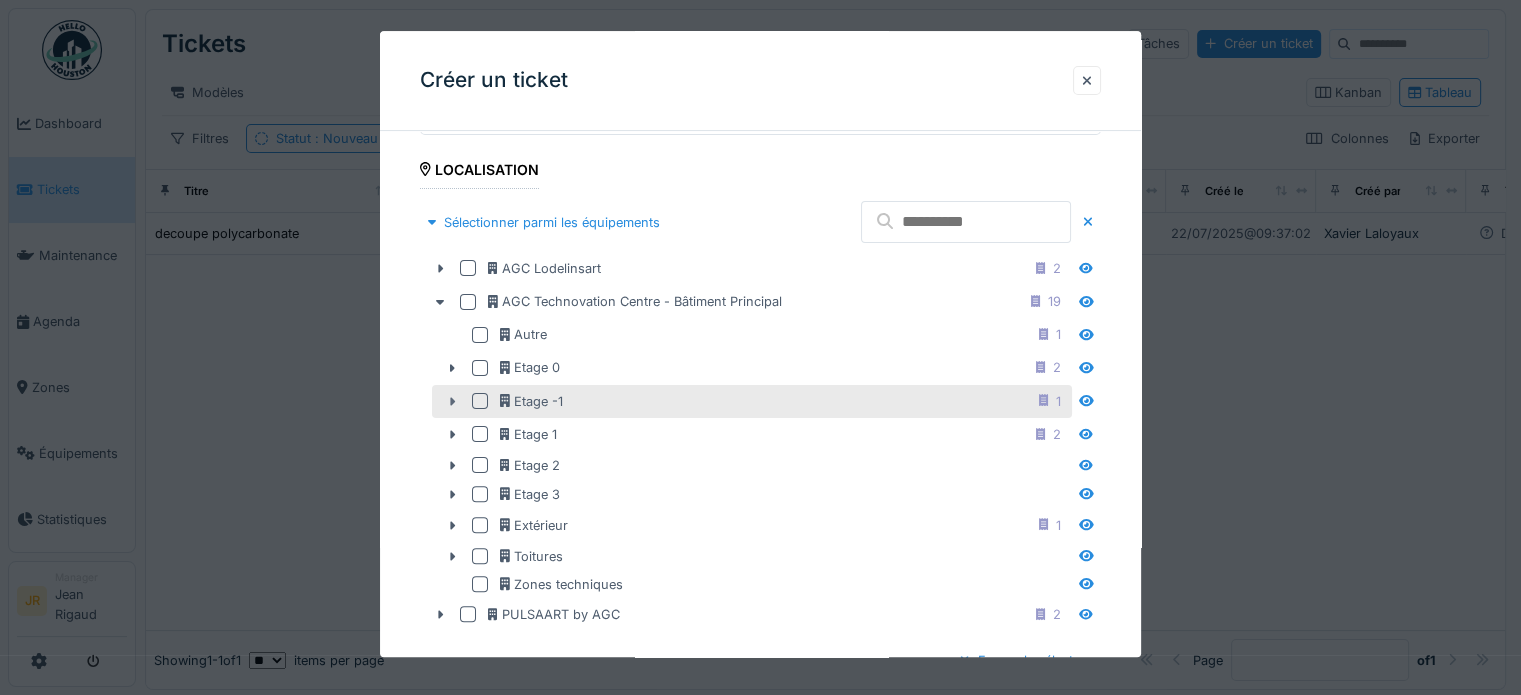 click 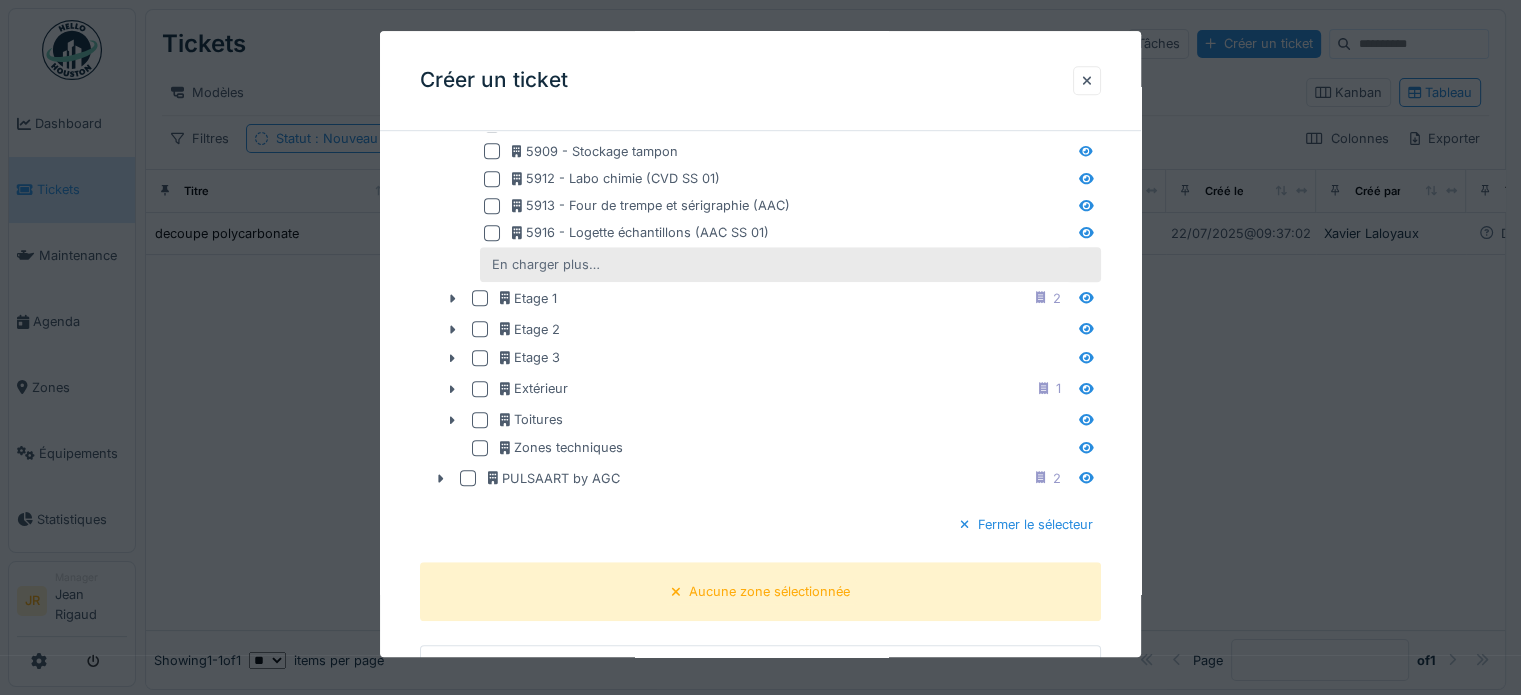 scroll, scrollTop: 1000, scrollLeft: 0, axis: vertical 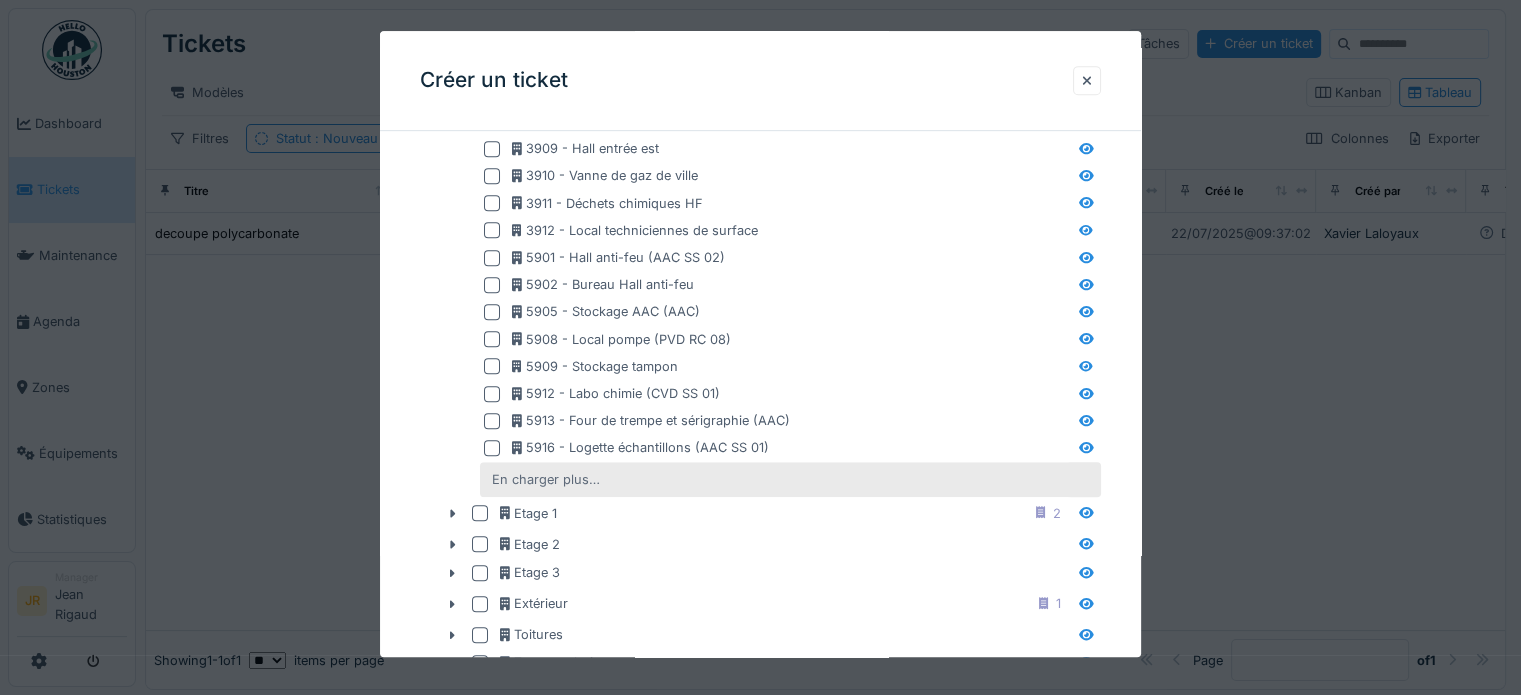 click on "En charger plus…" at bounding box center (546, 479) 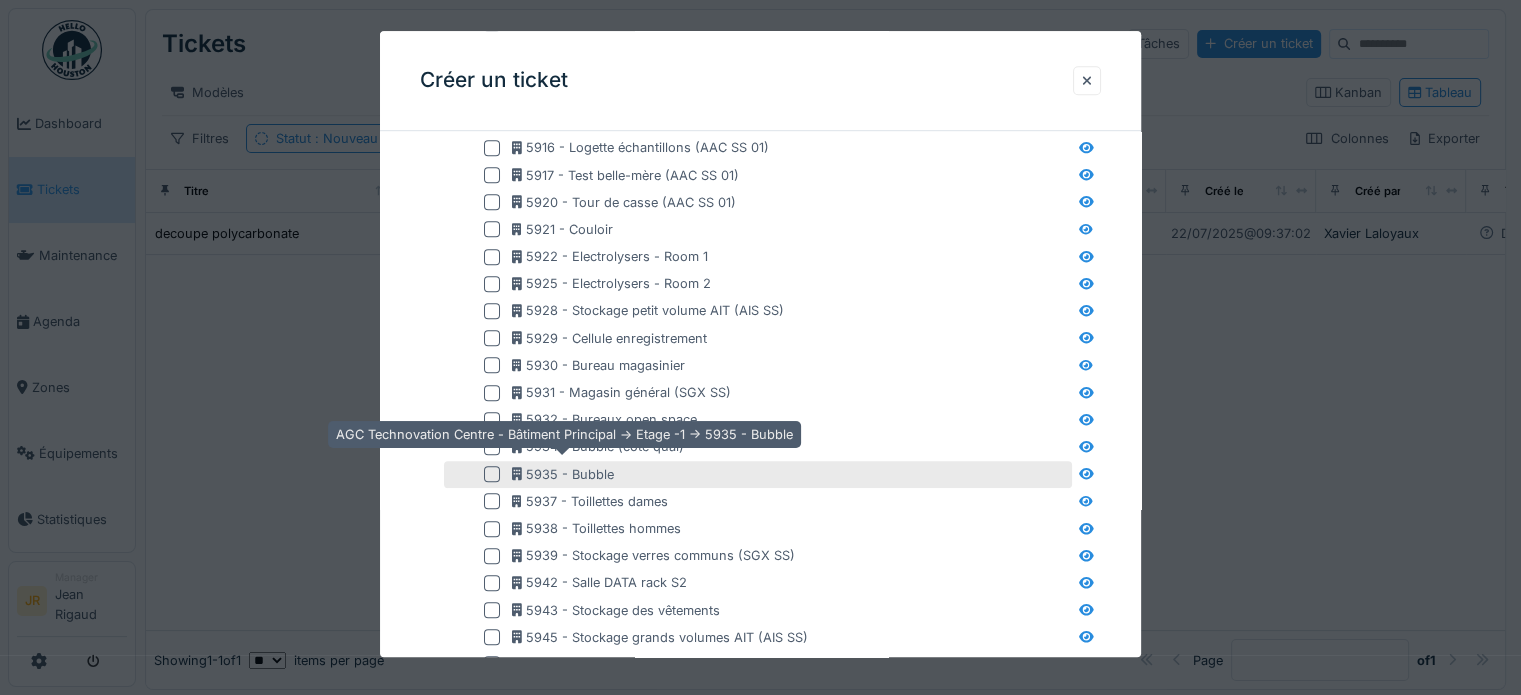 scroll, scrollTop: 1400, scrollLeft: 0, axis: vertical 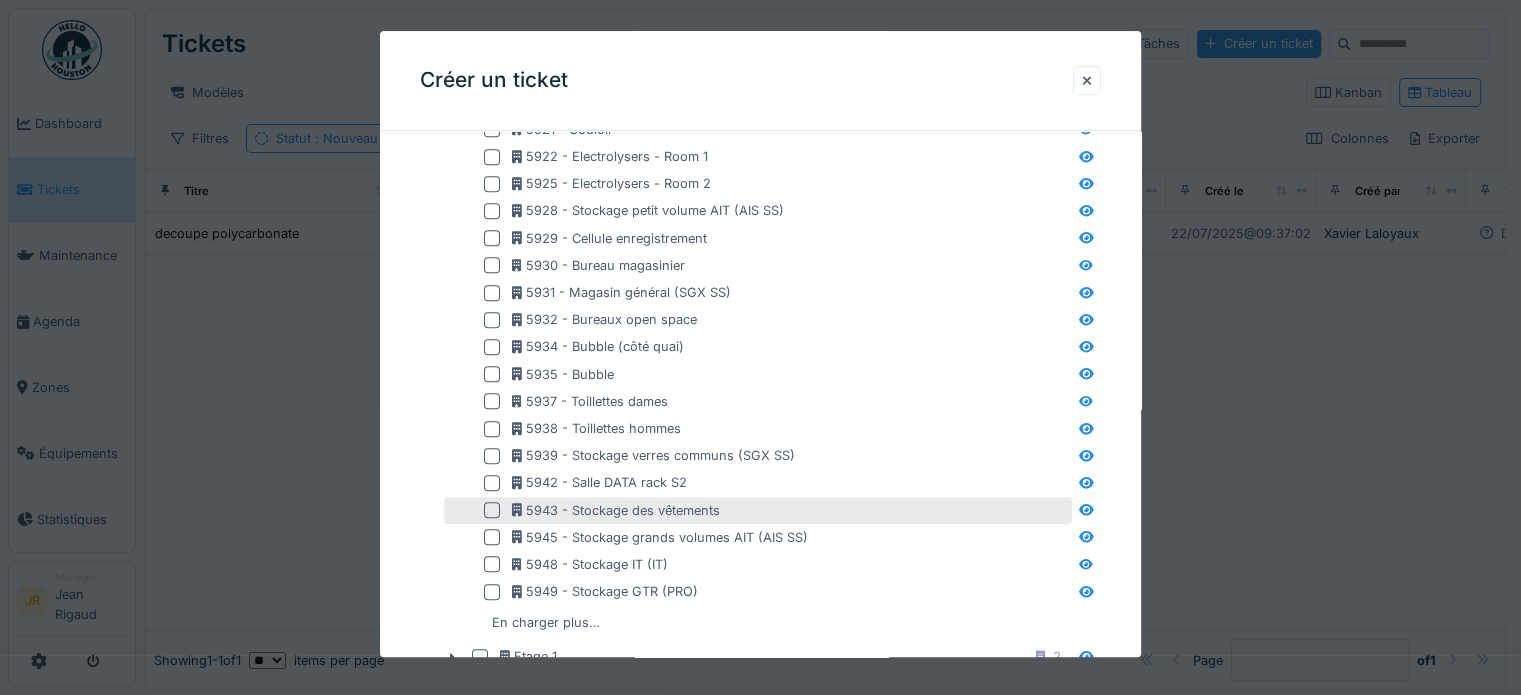 click at bounding box center [492, 510] 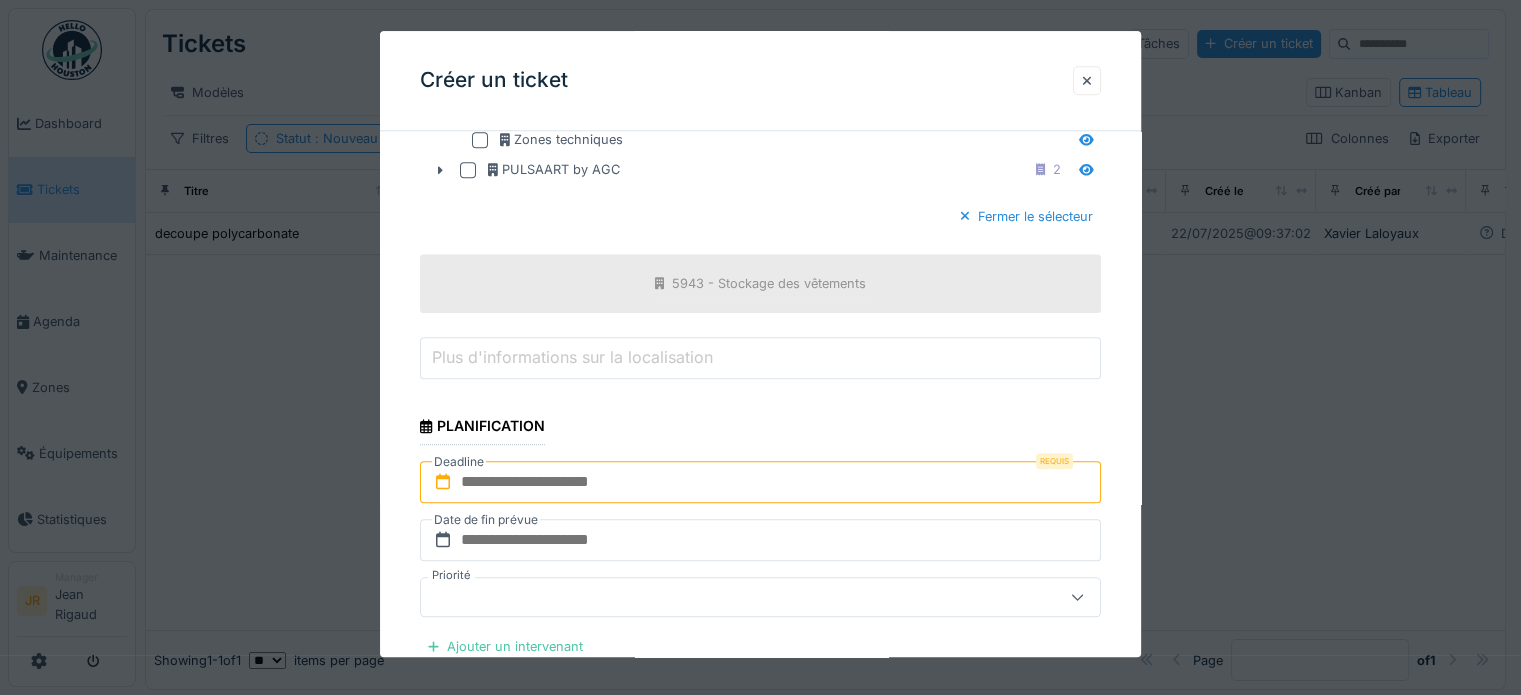 scroll, scrollTop: 2100, scrollLeft: 0, axis: vertical 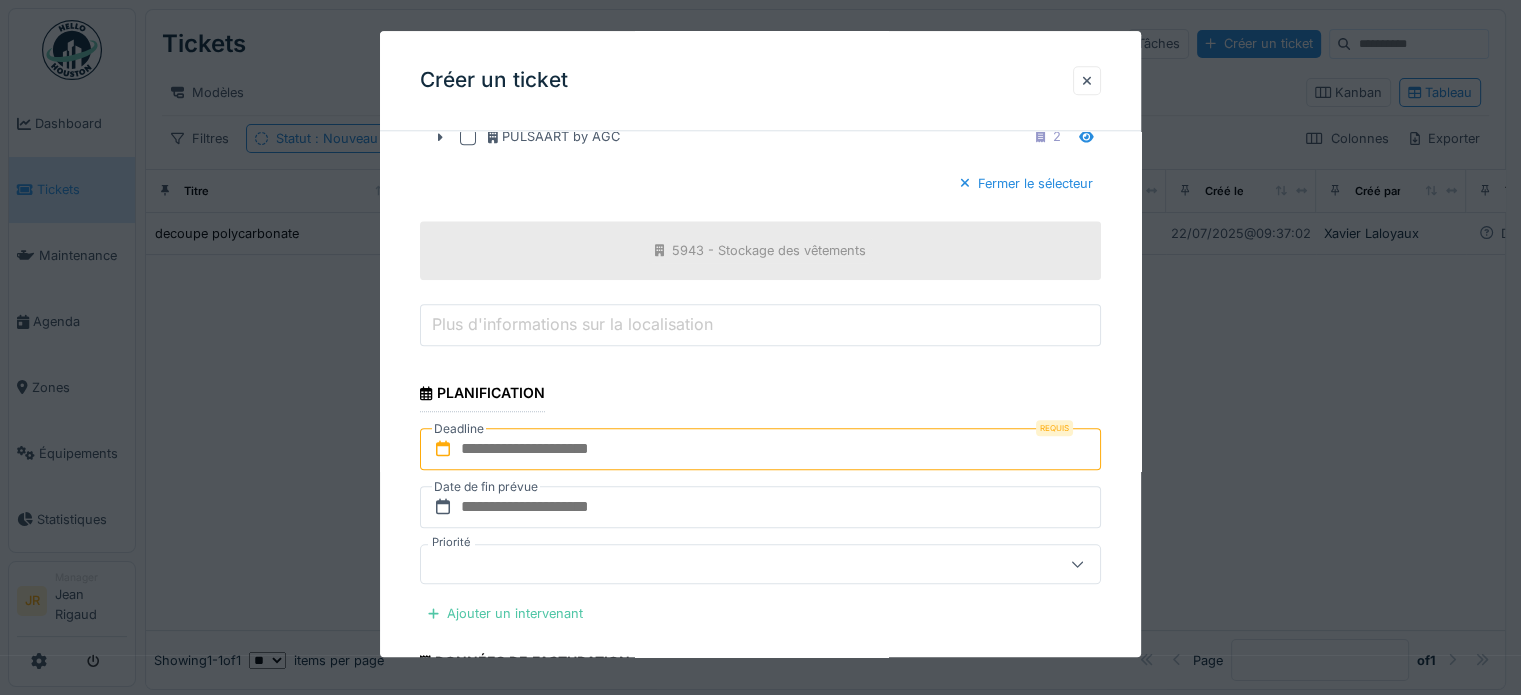 click at bounding box center [760, 449] 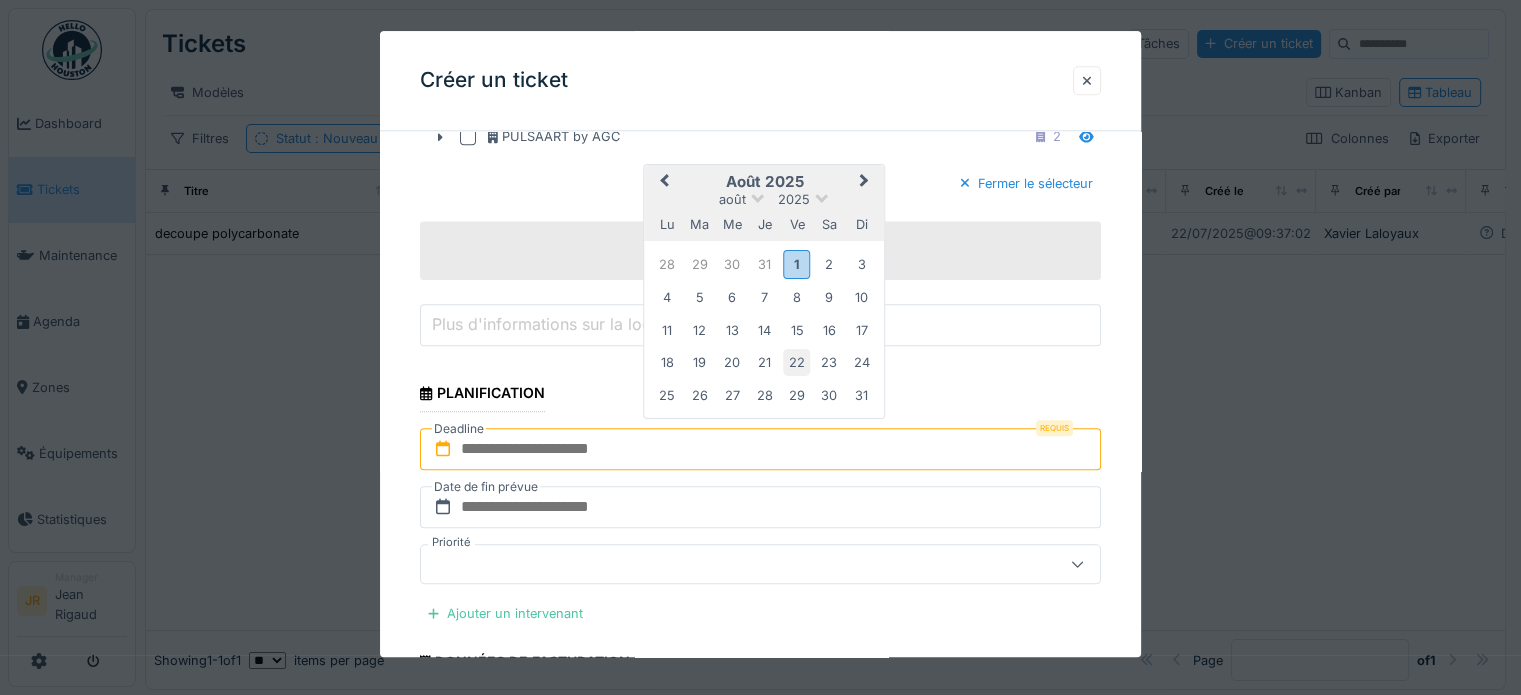 click on "22" at bounding box center (796, 362) 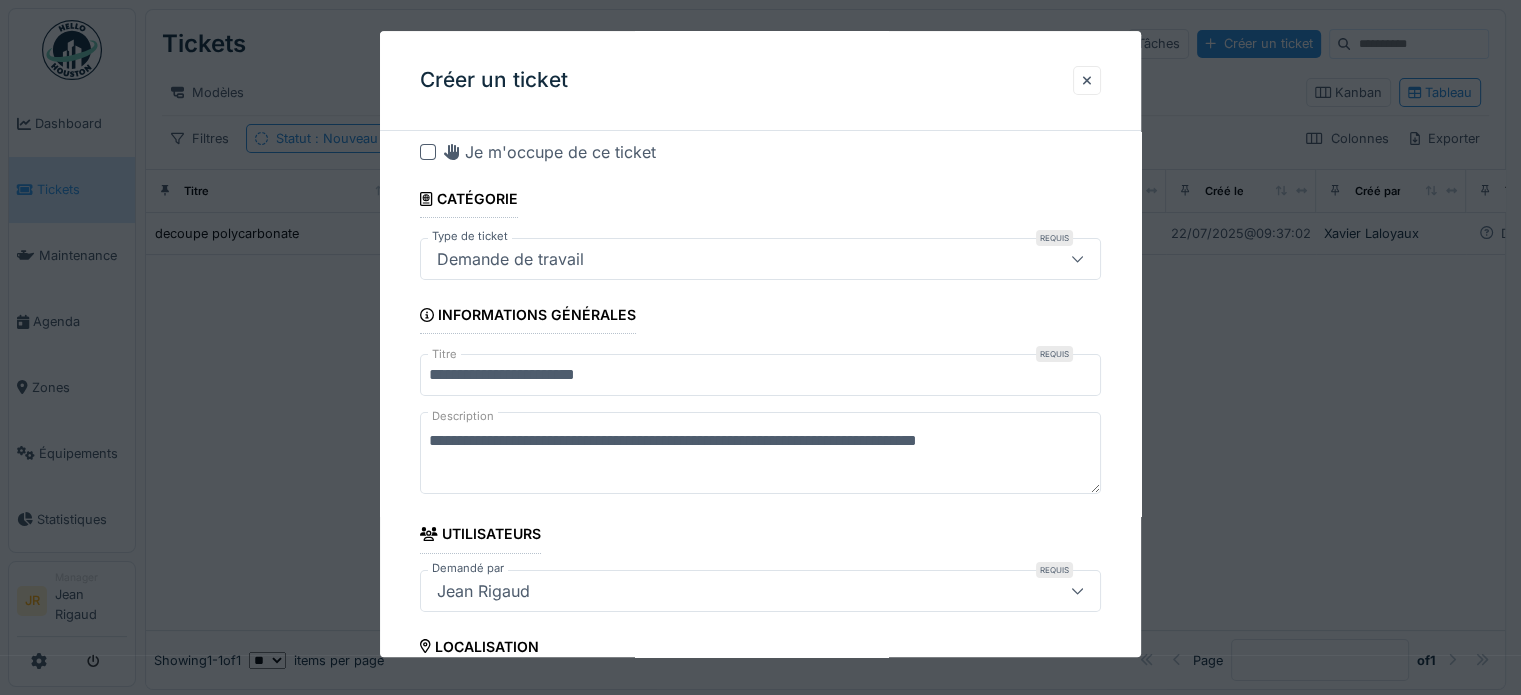 scroll, scrollTop: 0, scrollLeft: 0, axis: both 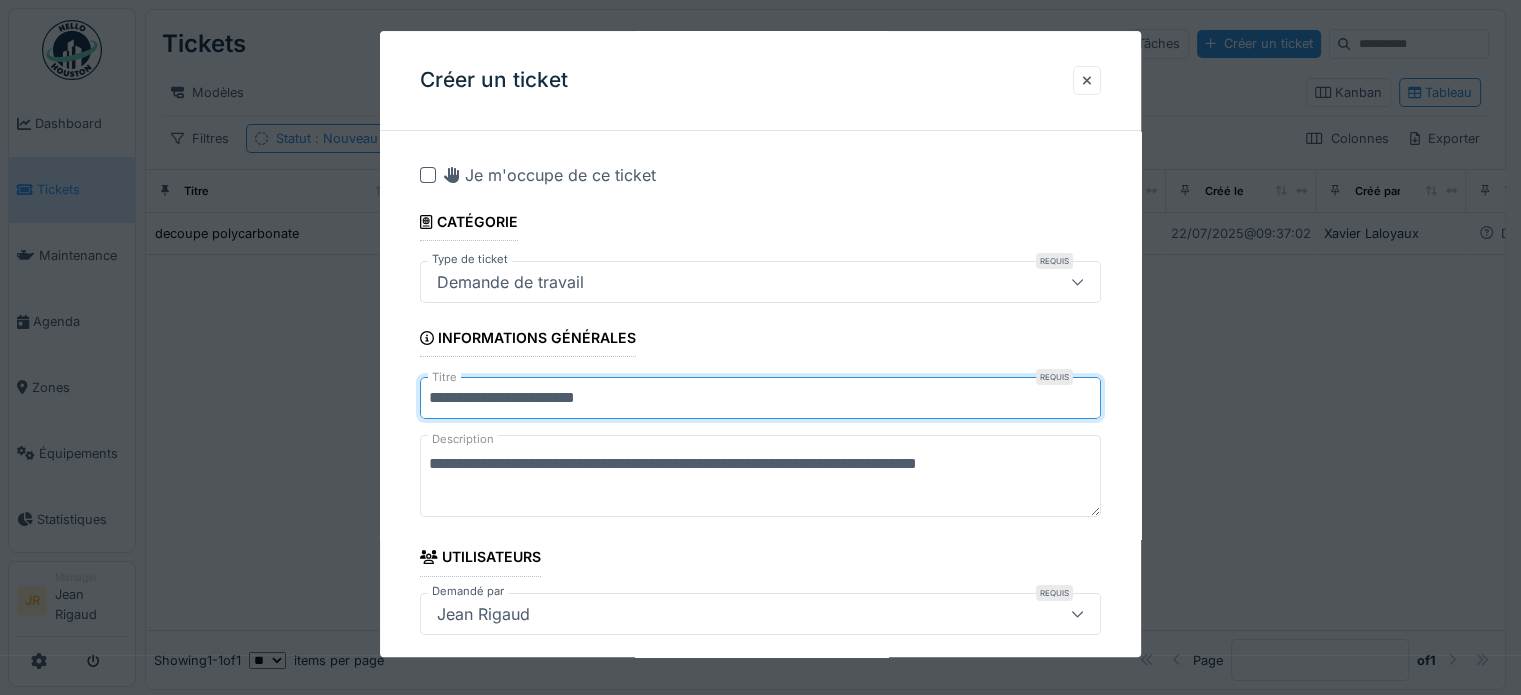 click on "**********" at bounding box center (760, 398) 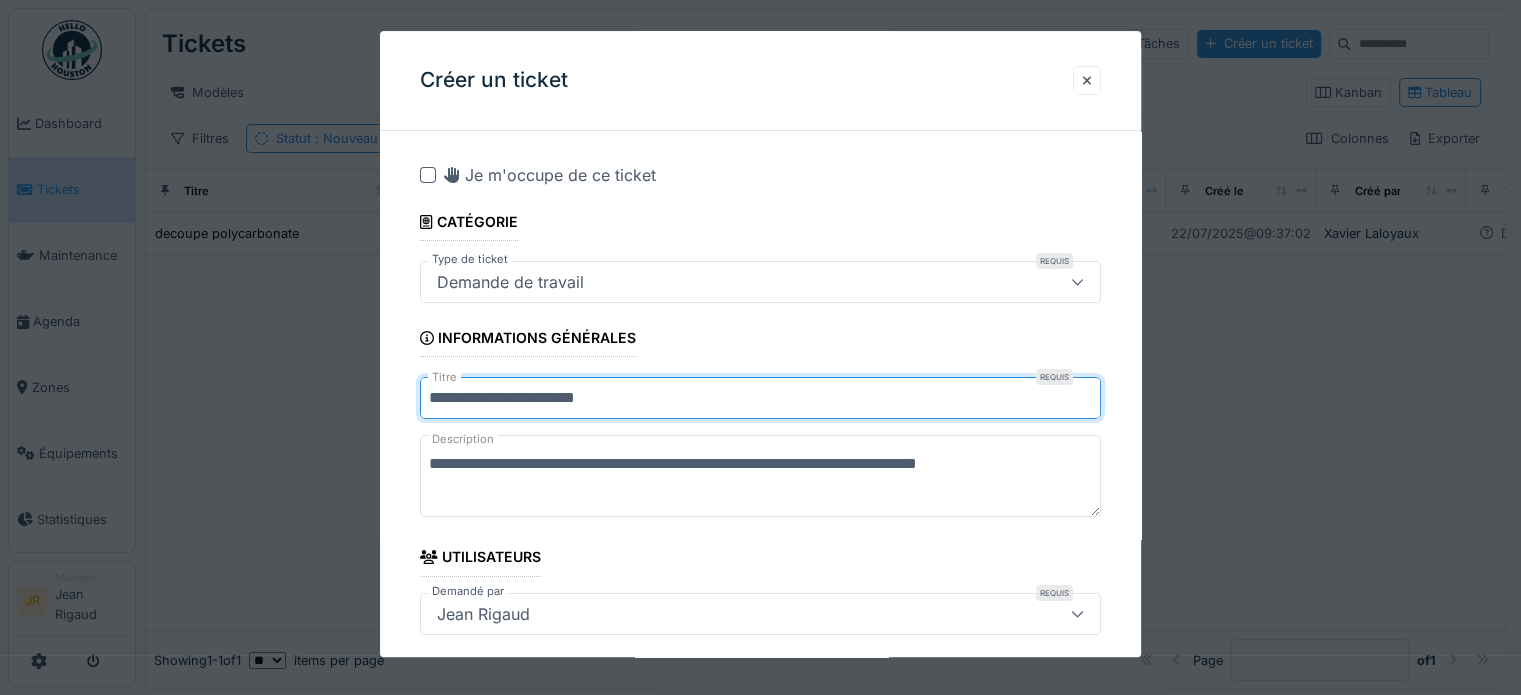 click on "**********" at bounding box center (760, 476) 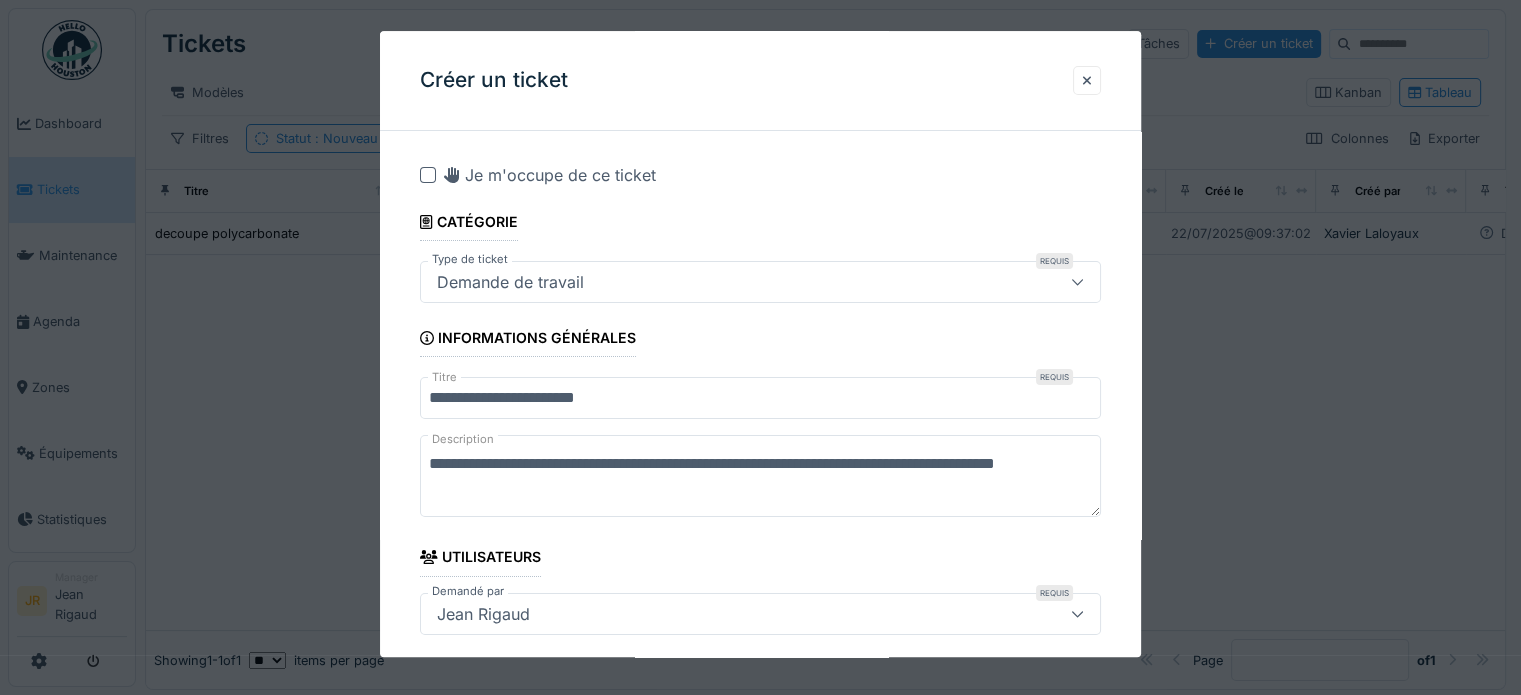 type on "**********" 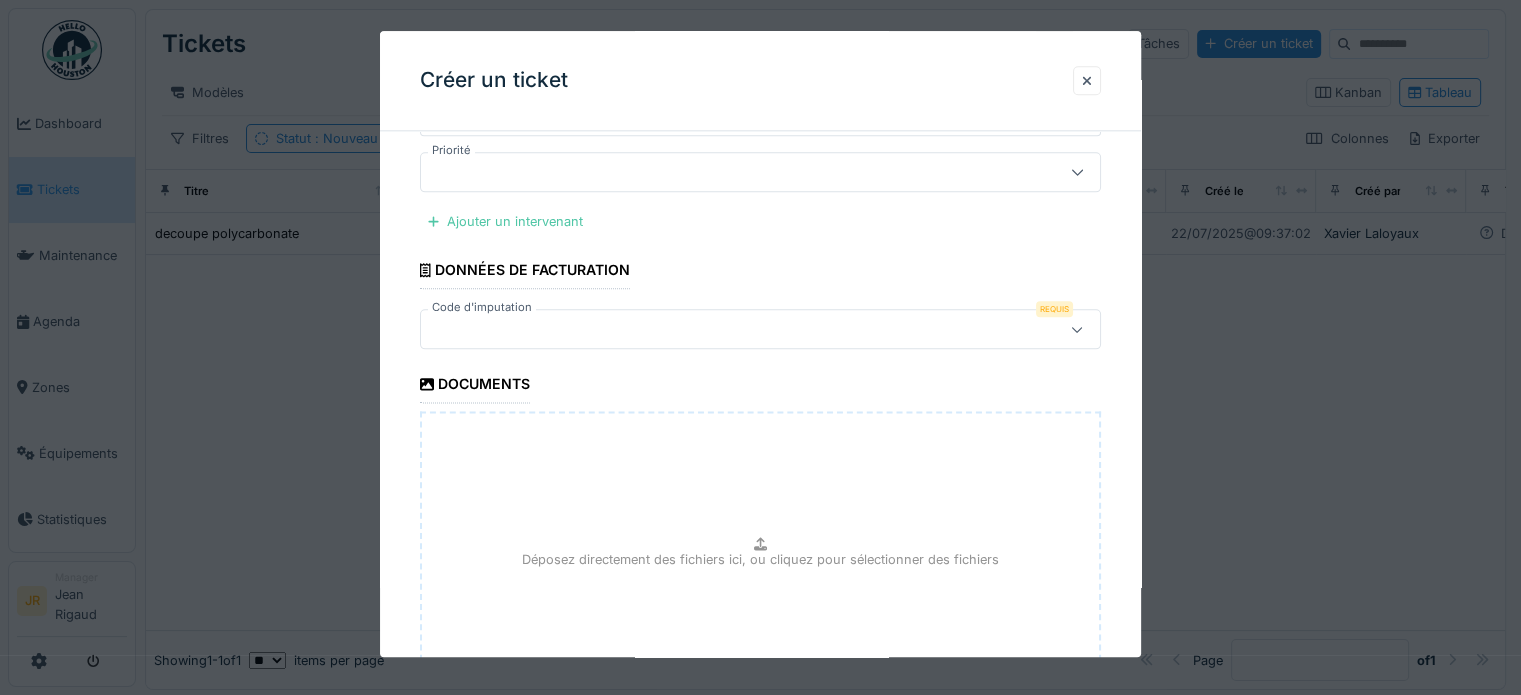 scroll, scrollTop: 2600, scrollLeft: 0, axis: vertical 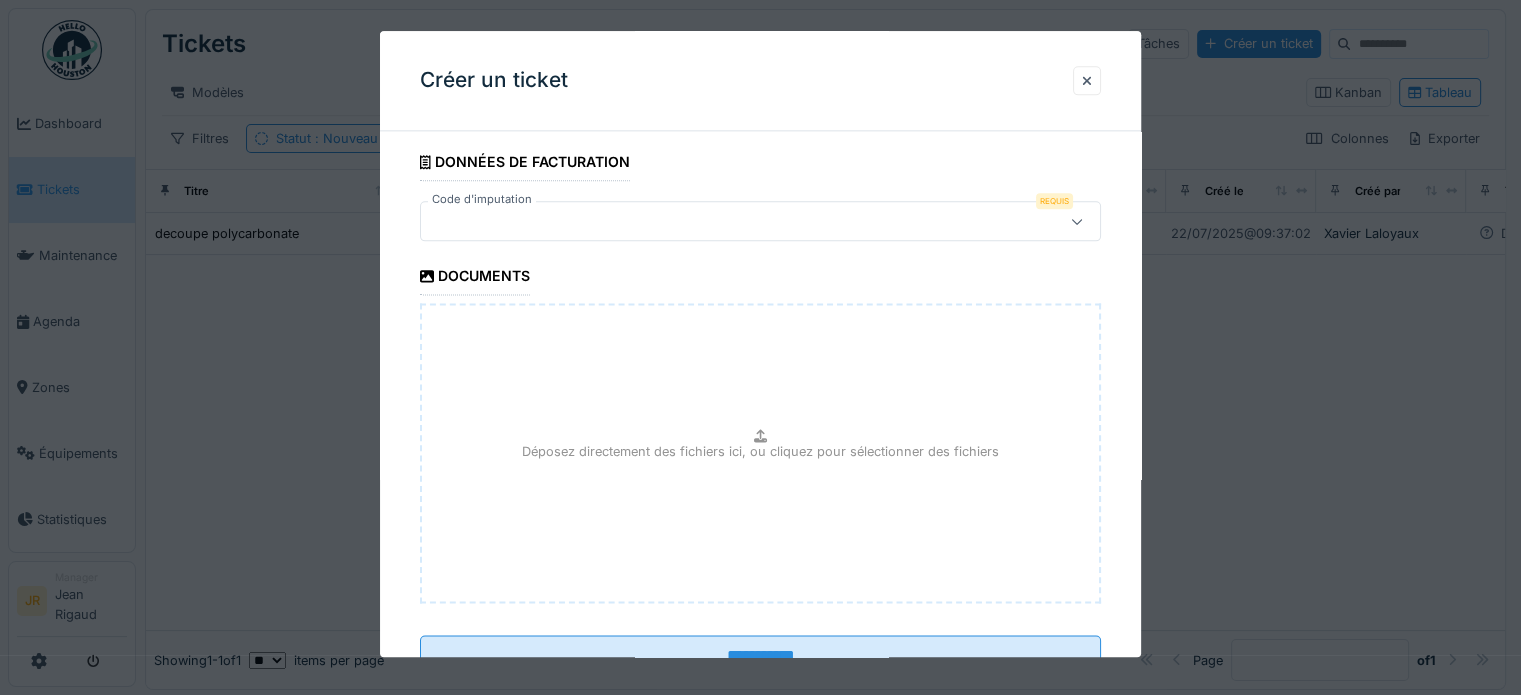 click at bounding box center [760, 222] 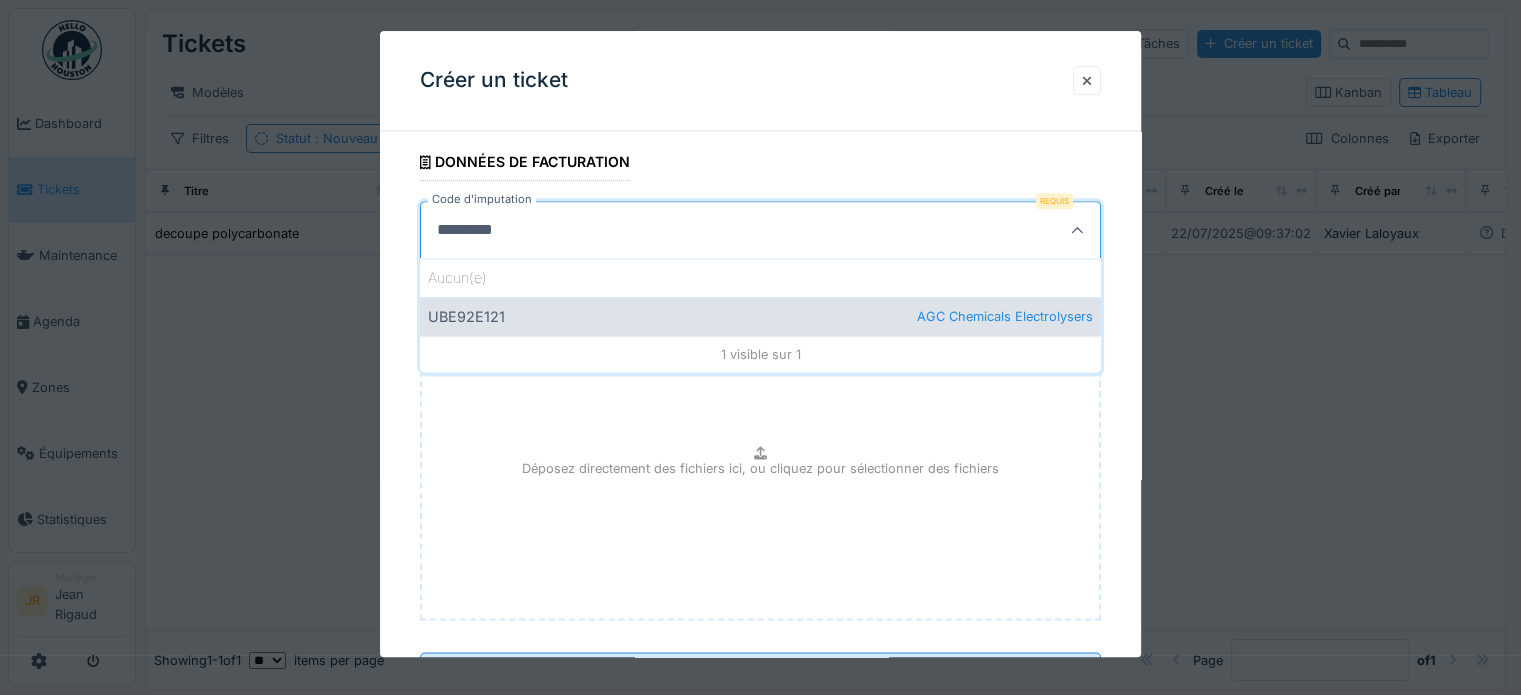 type on "*********" 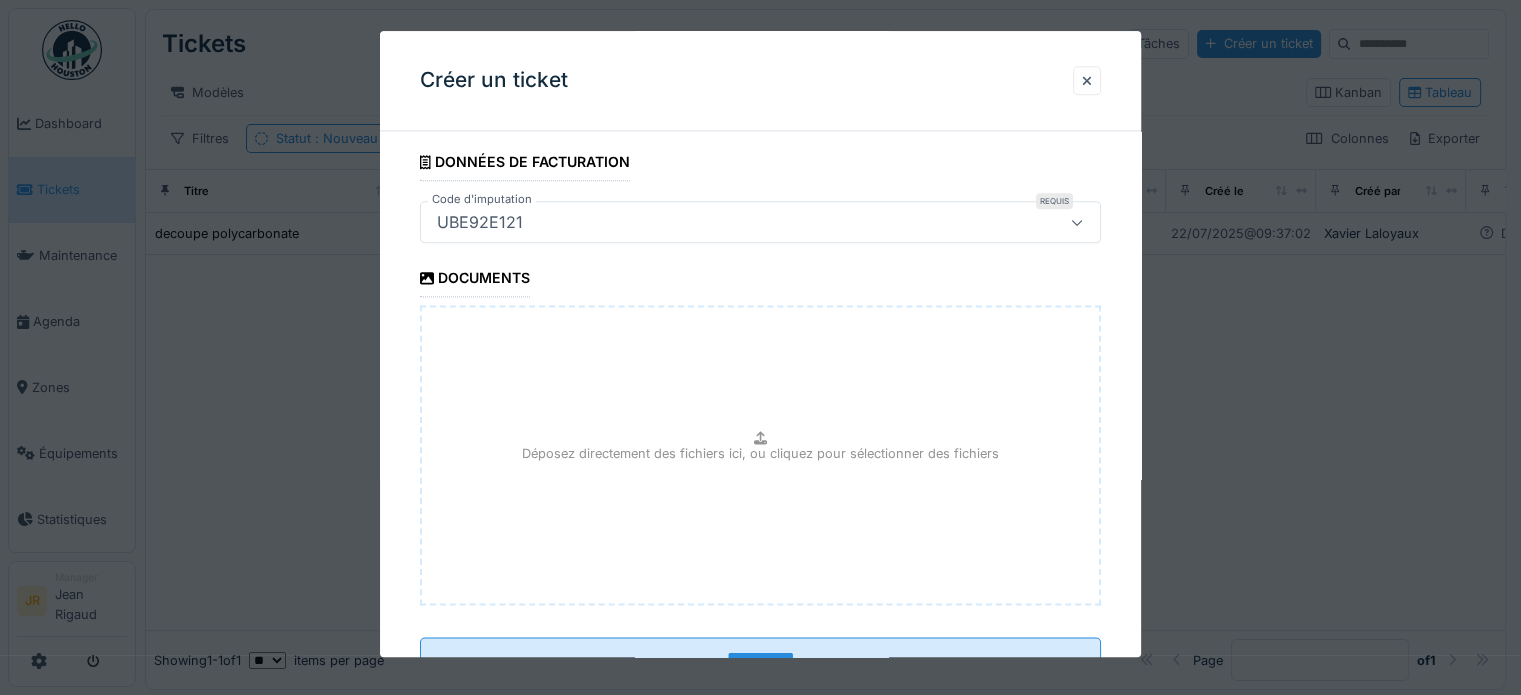 click on "Déposez directement des fichiers ici, ou cliquez pour sélectionner des fichiers" at bounding box center [760, 456] 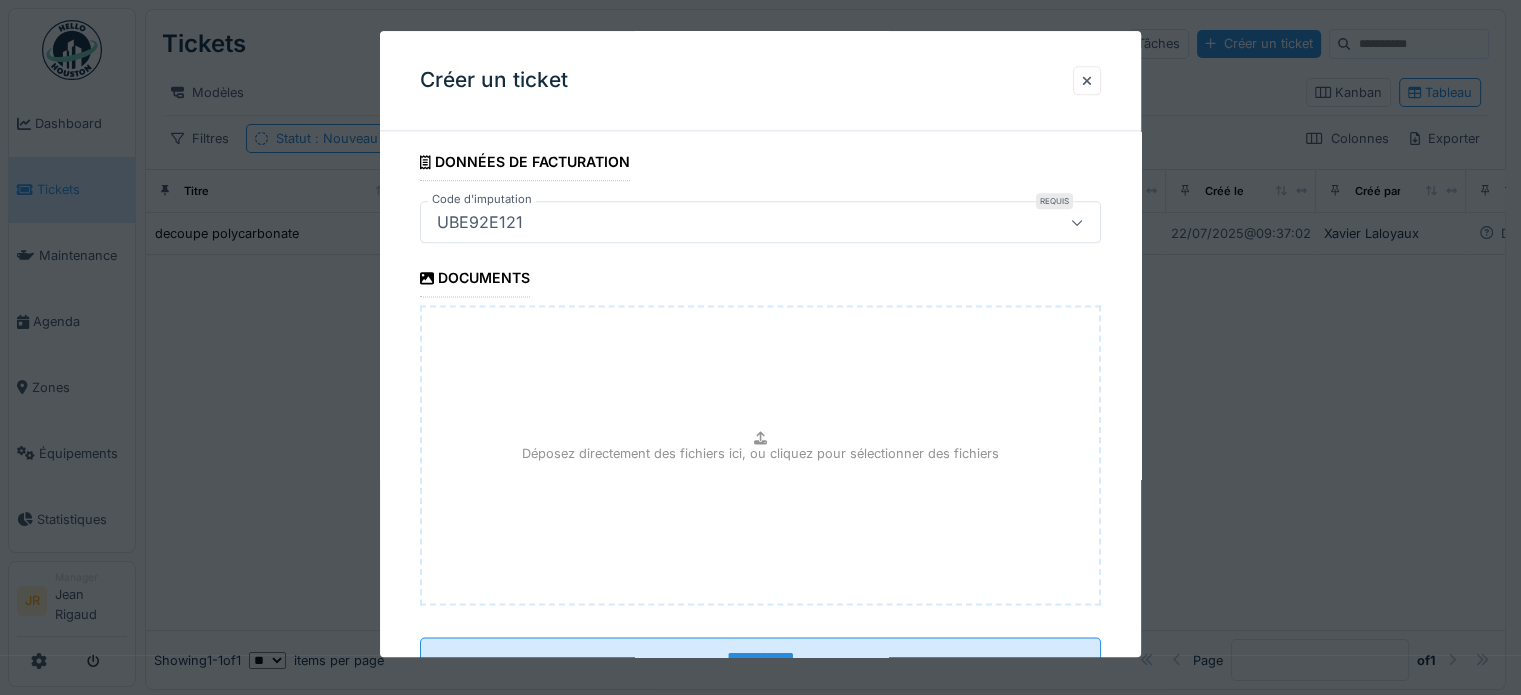 type on "**********" 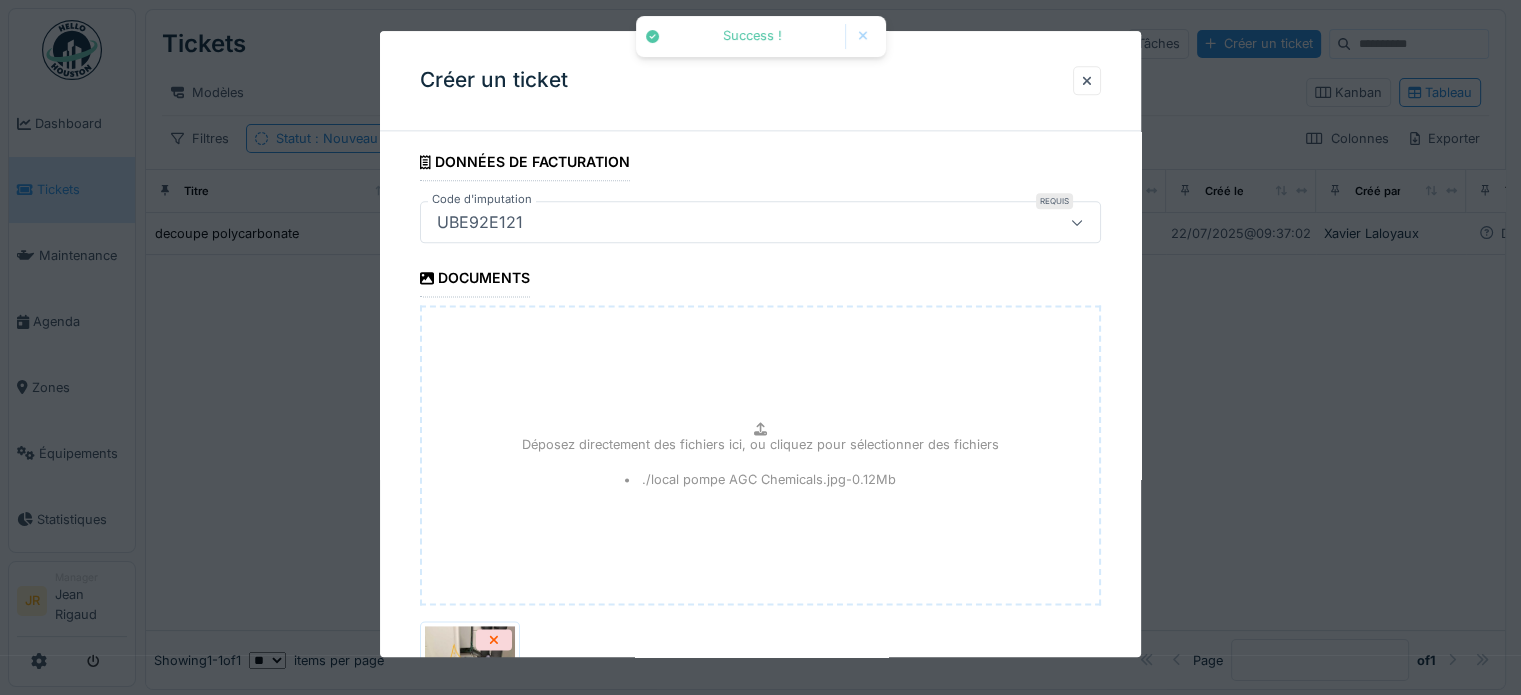 scroll, scrollTop: 2800, scrollLeft: 0, axis: vertical 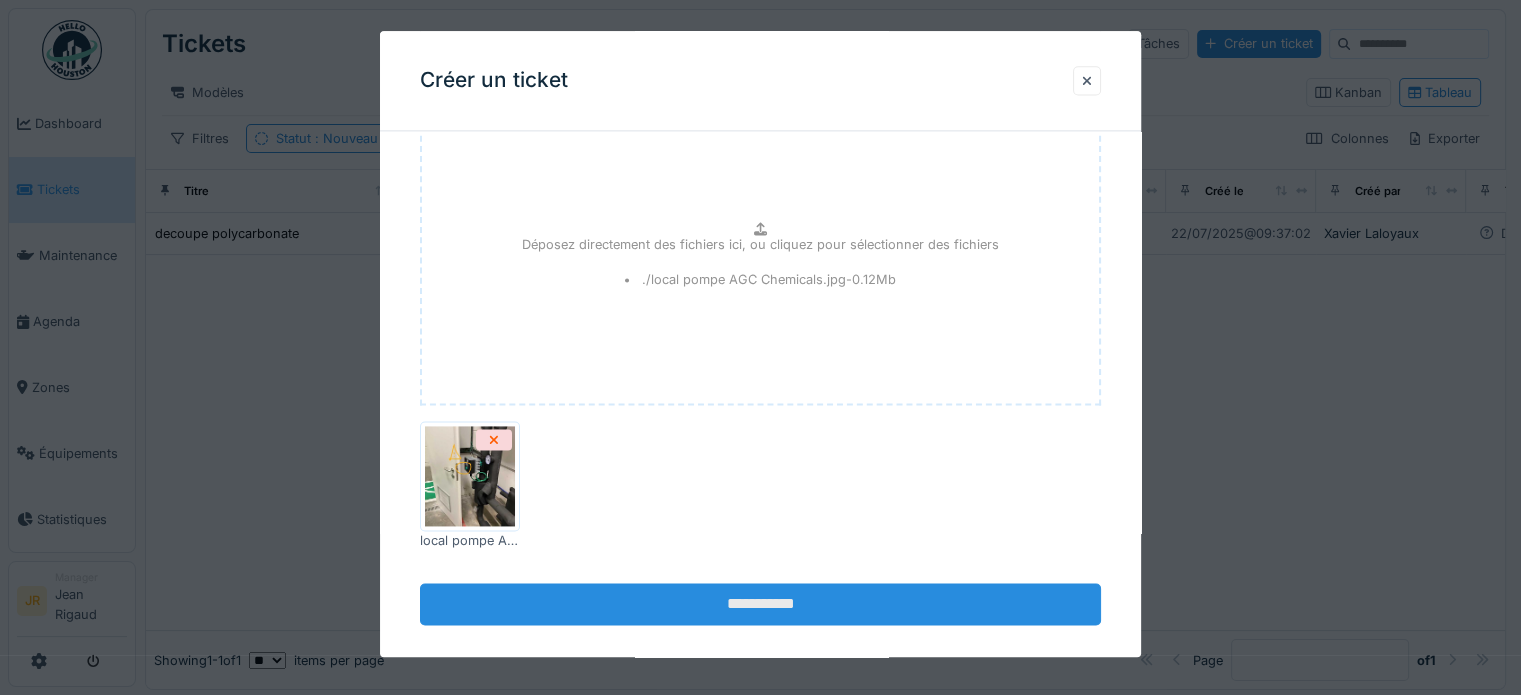 click on "**********" at bounding box center (760, 604) 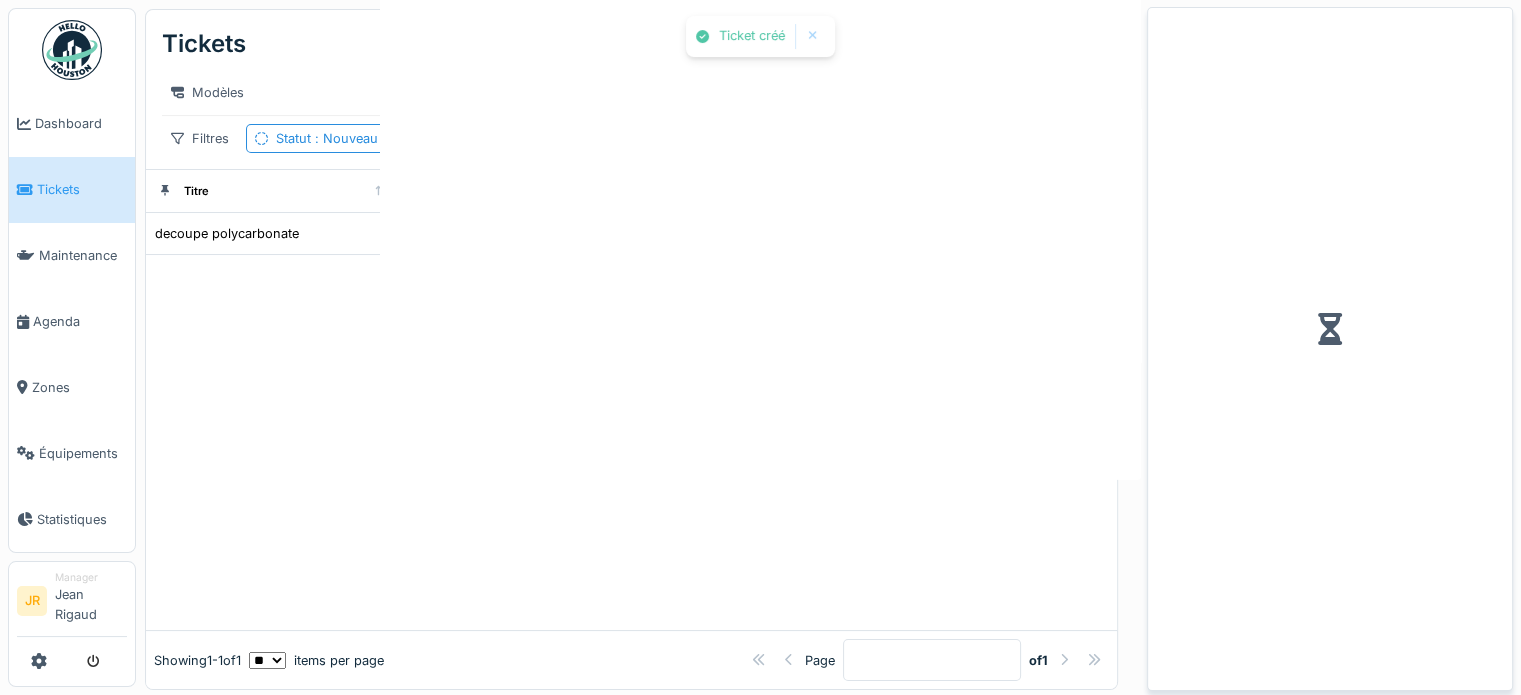 scroll, scrollTop: 0, scrollLeft: 0, axis: both 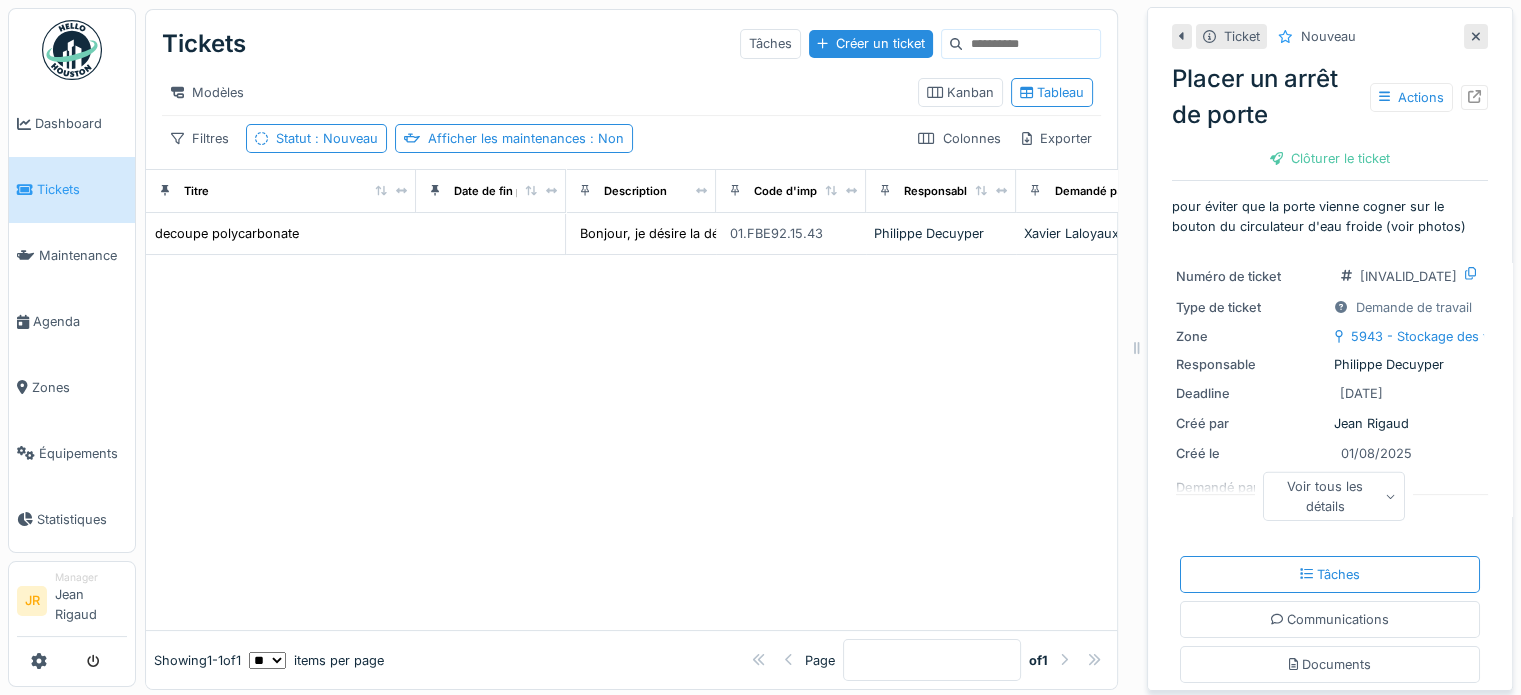 click at bounding box center (72, 50) 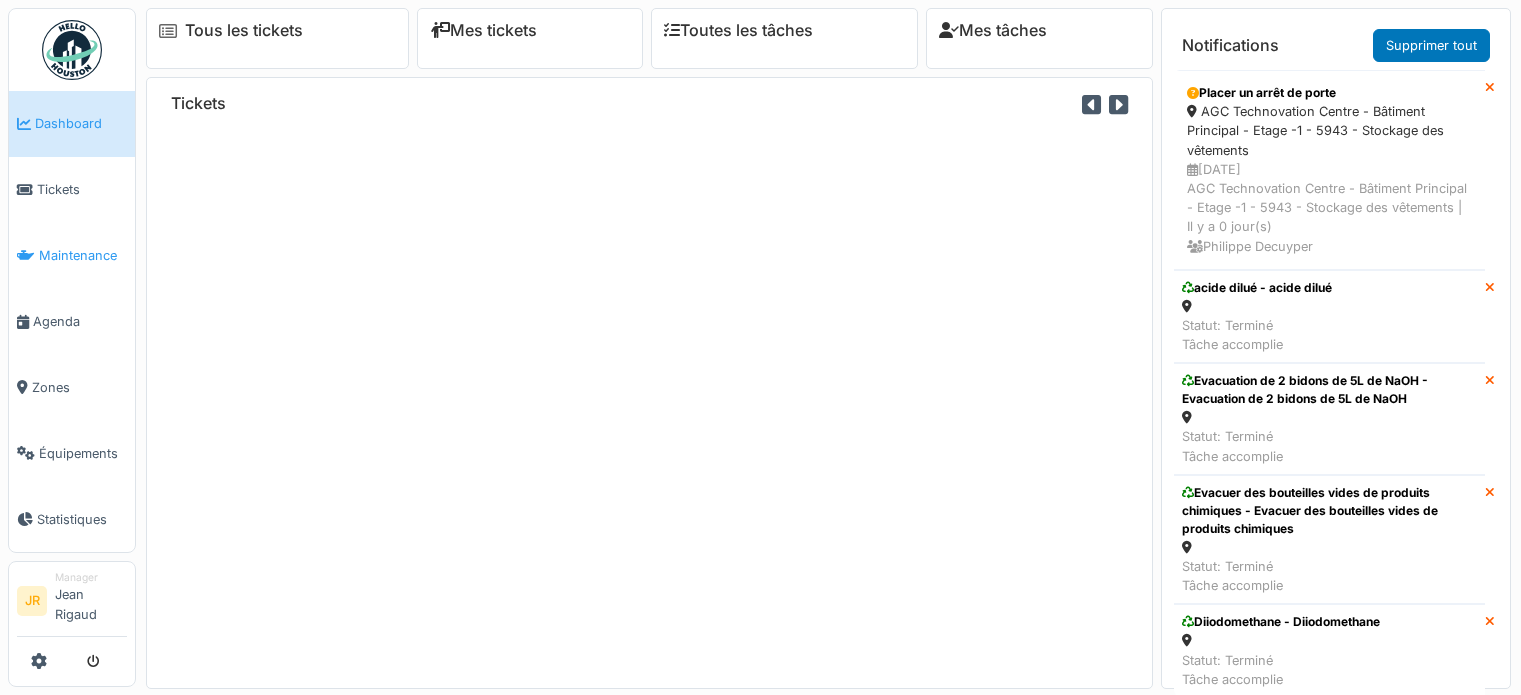 scroll, scrollTop: 0, scrollLeft: 0, axis: both 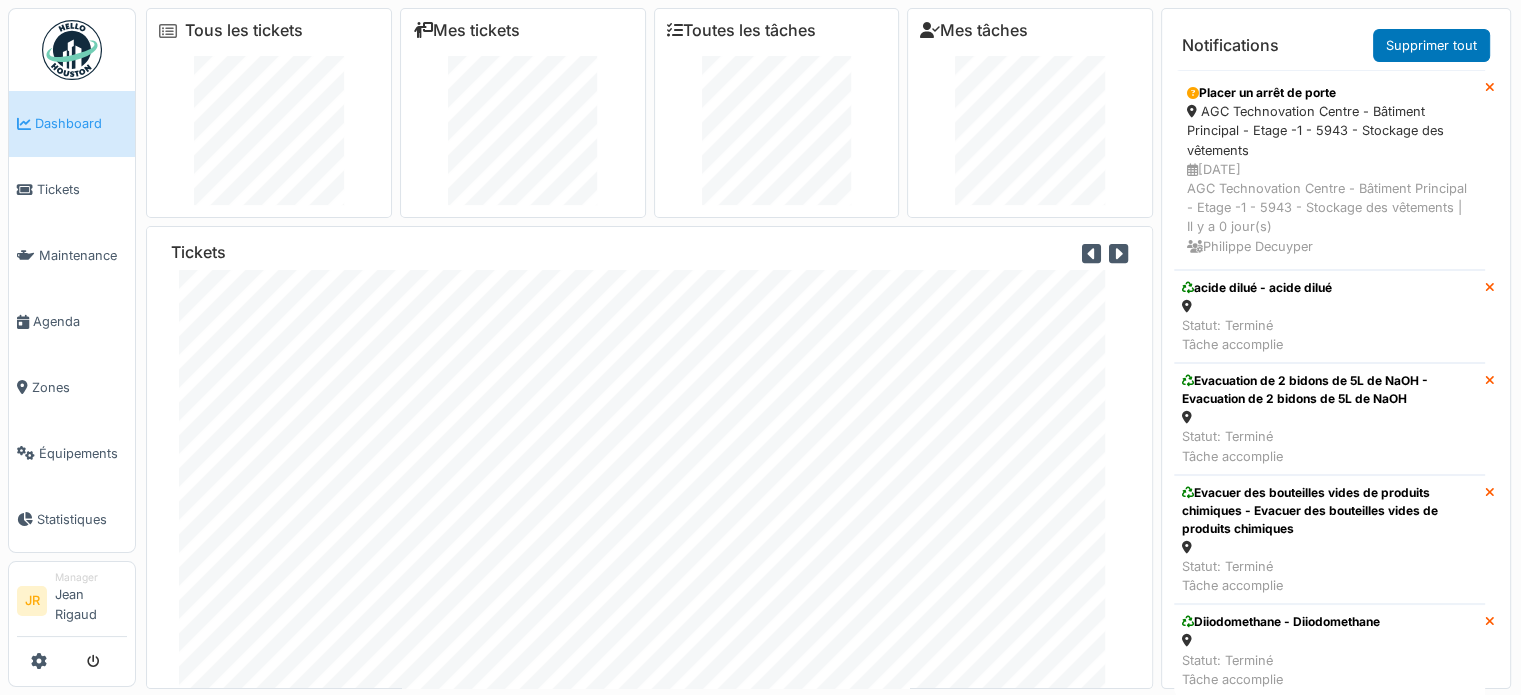 click at bounding box center (72, 50) 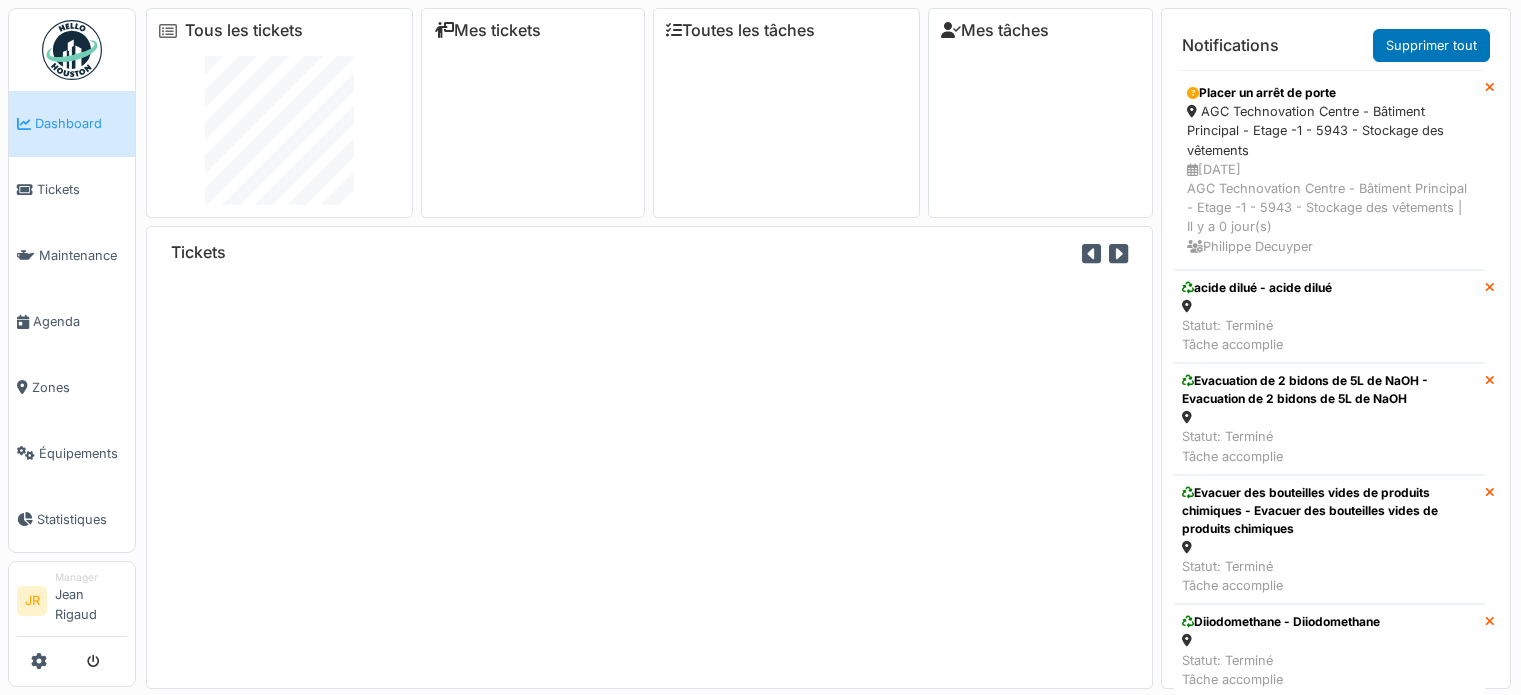 scroll, scrollTop: 0, scrollLeft: 0, axis: both 